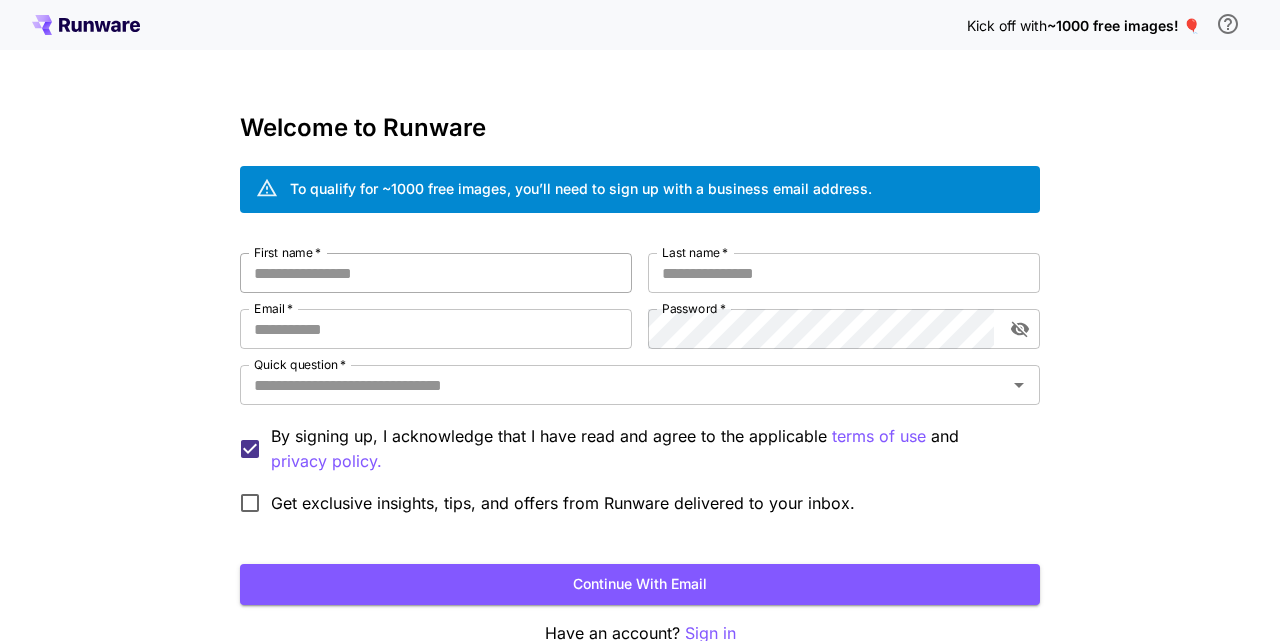 scroll, scrollTop: 0, scrollLeft: 0, axis: both 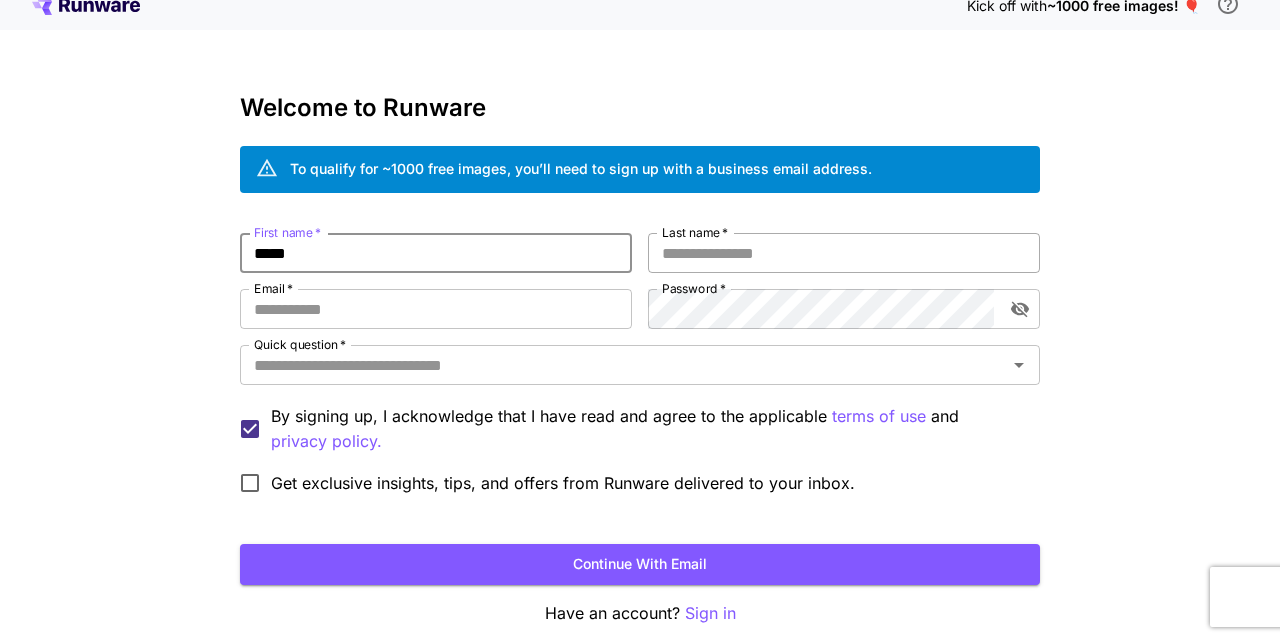 type on "*****" 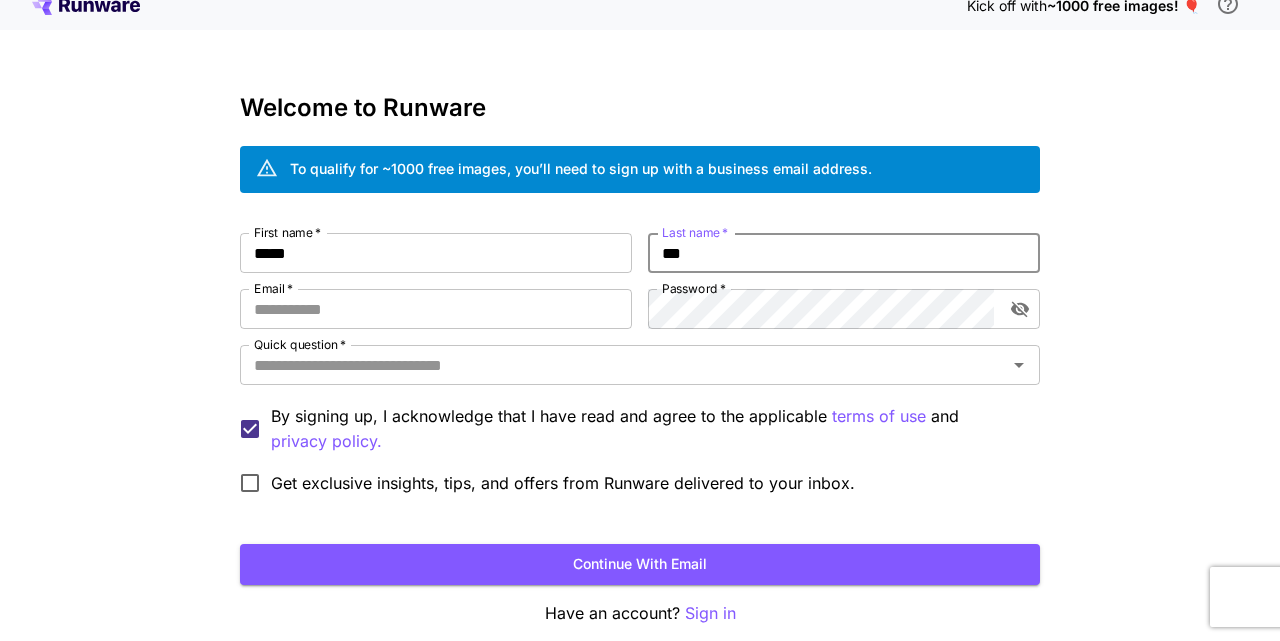 type on "***" 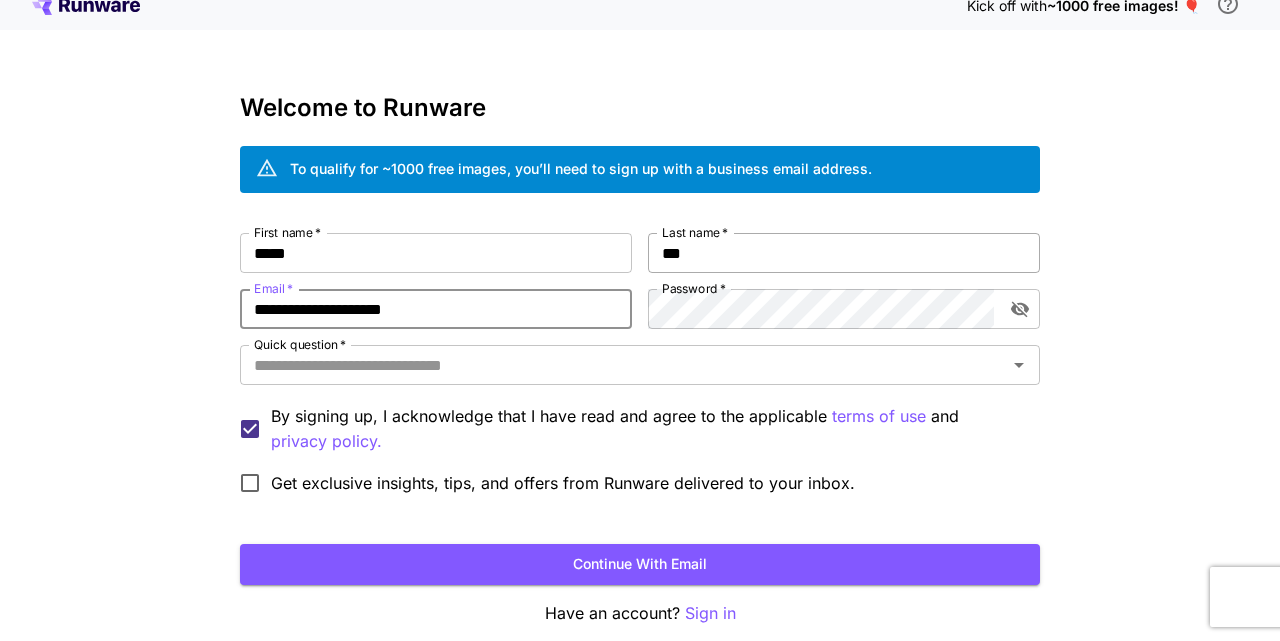 type on "**********" 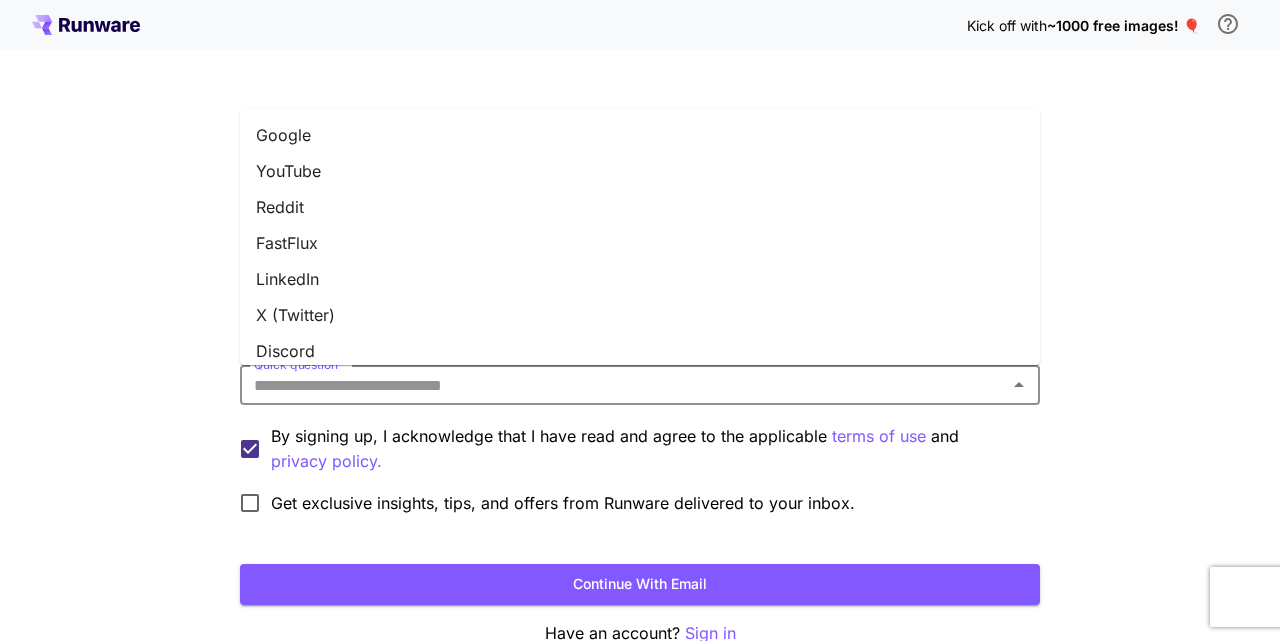 click on "Quick question   *" at bounding box center [623, 385] 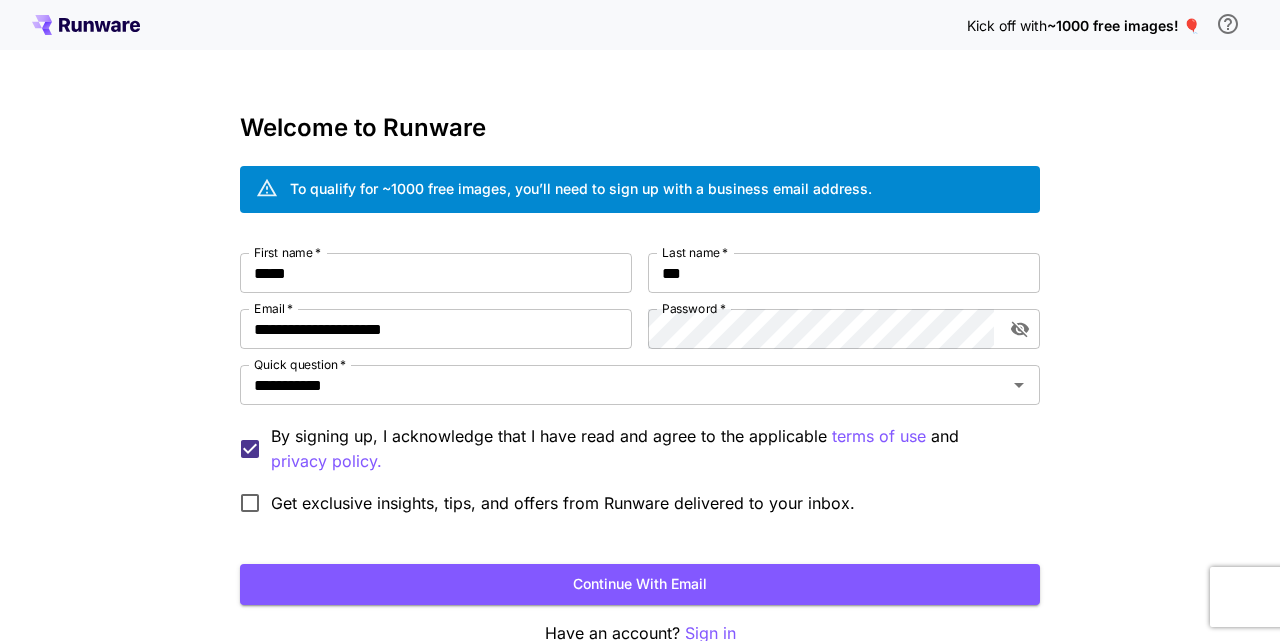 scroll, scrollTop: 71, scrollLeft: 0, axis: vertical 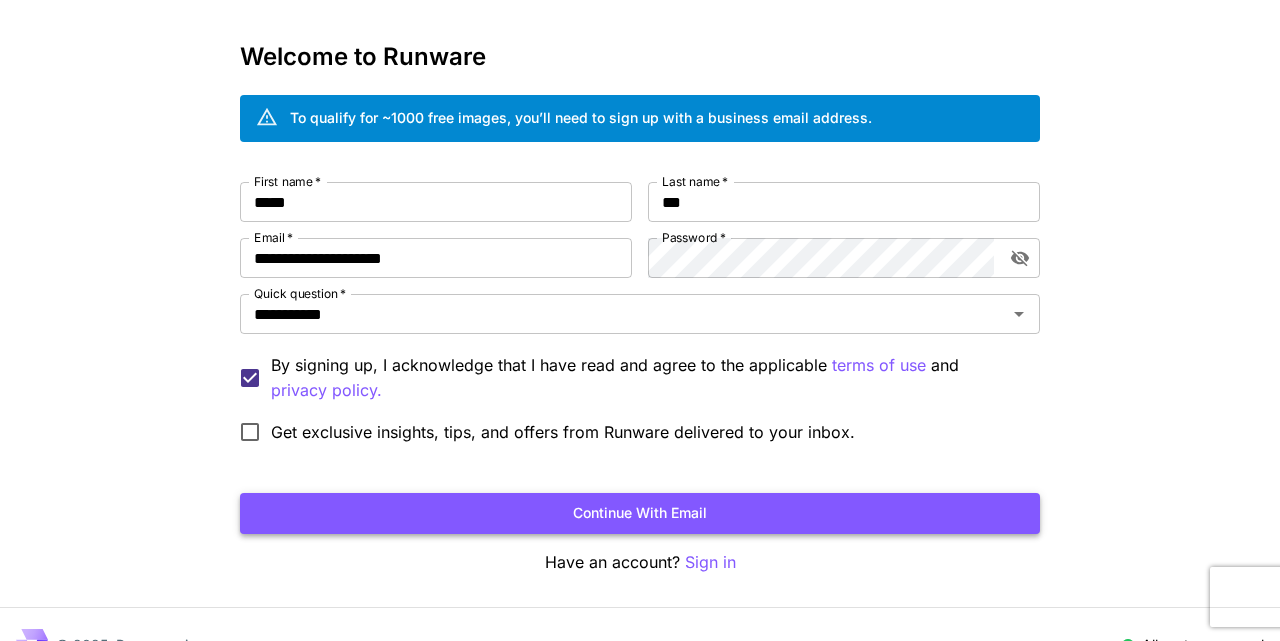 click on "Continue with email" at bounding box center (640, 513) 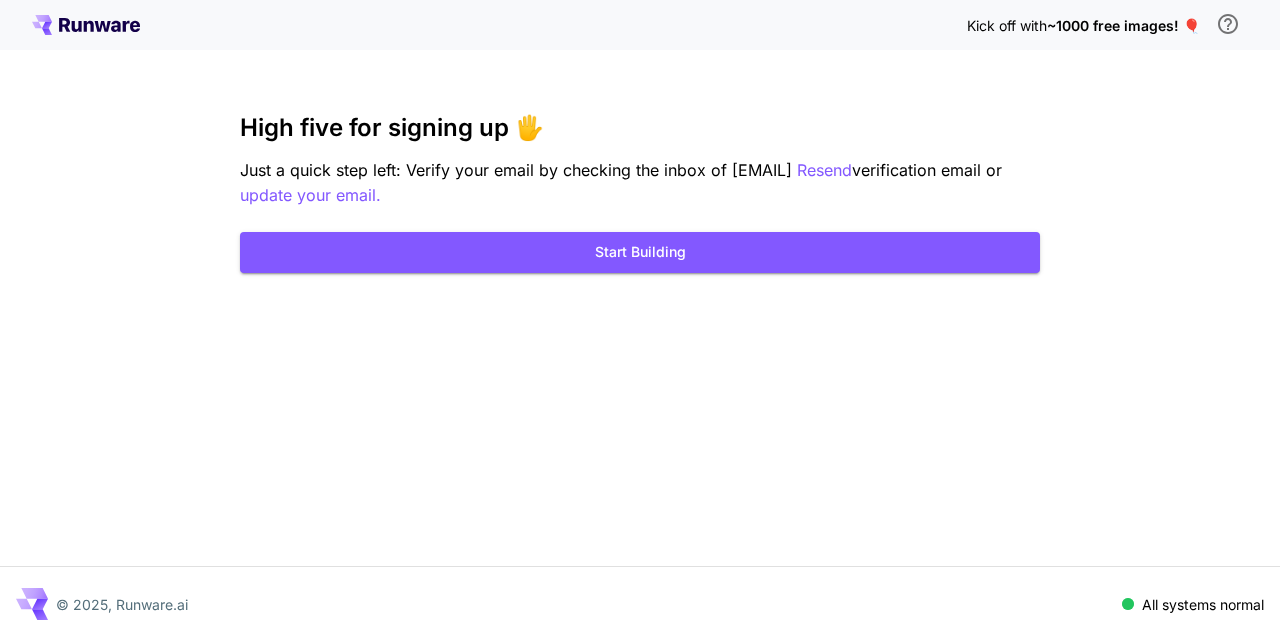 scroll, scrollTop: 0, scrollLeft: 0, axis: both 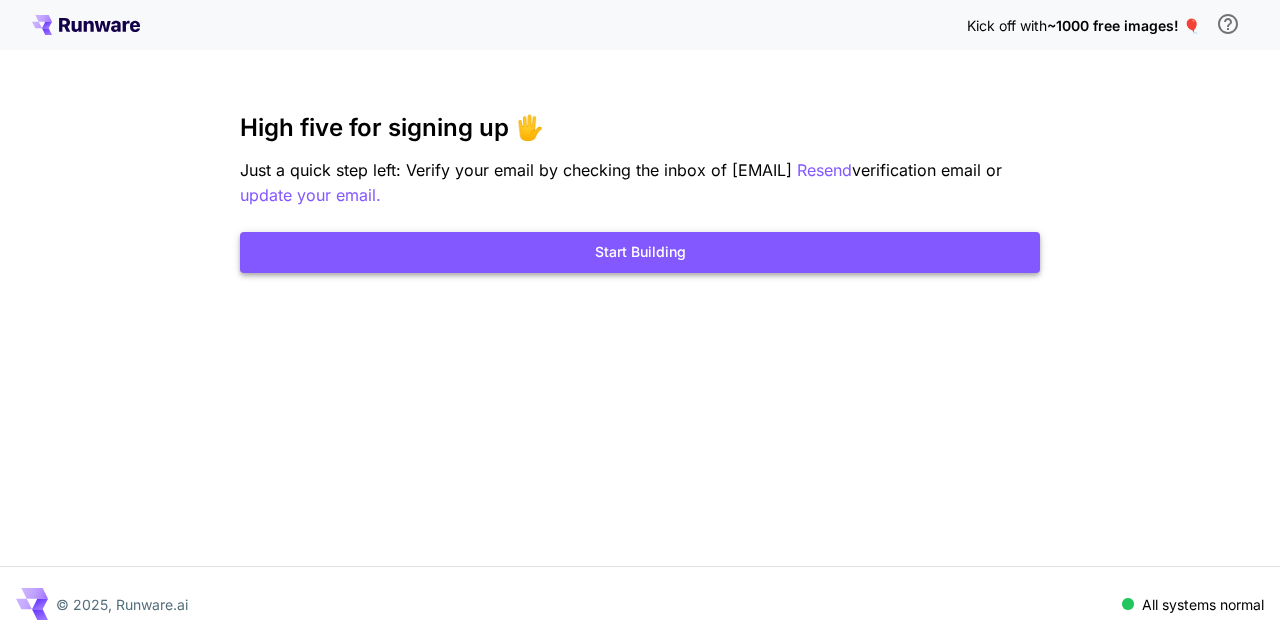 click on "Start Building" at bounding box center (640, 252) 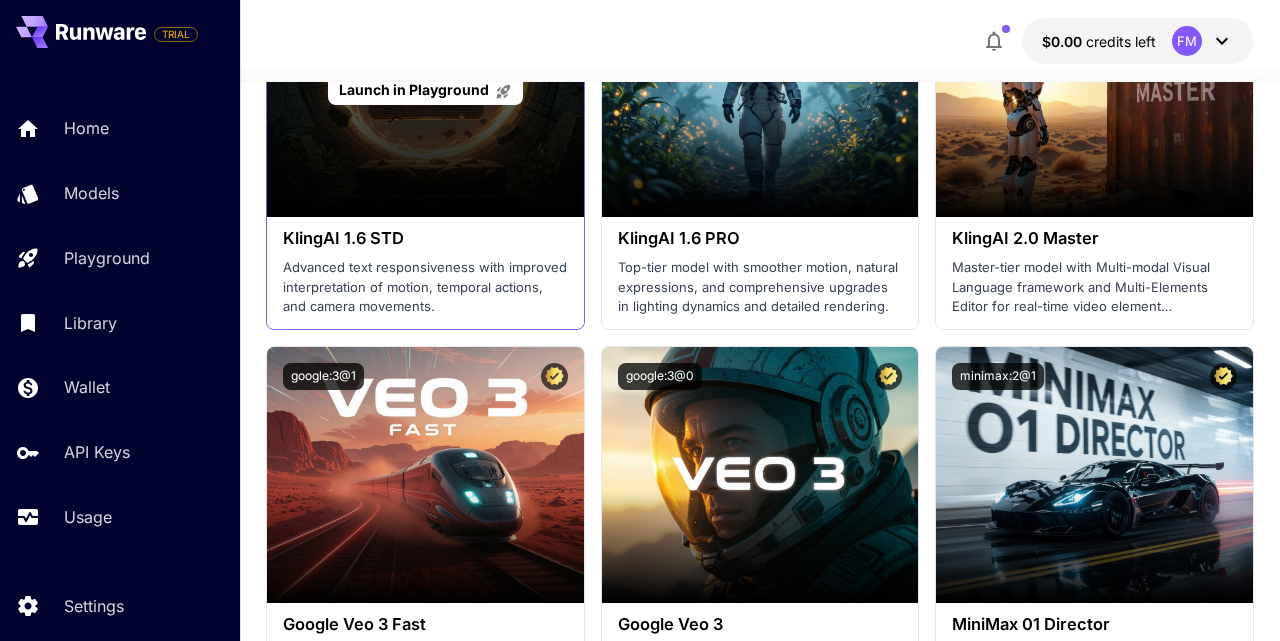 scroll, scrollTop: 1768, scrollLeft: 0, axis: vertical 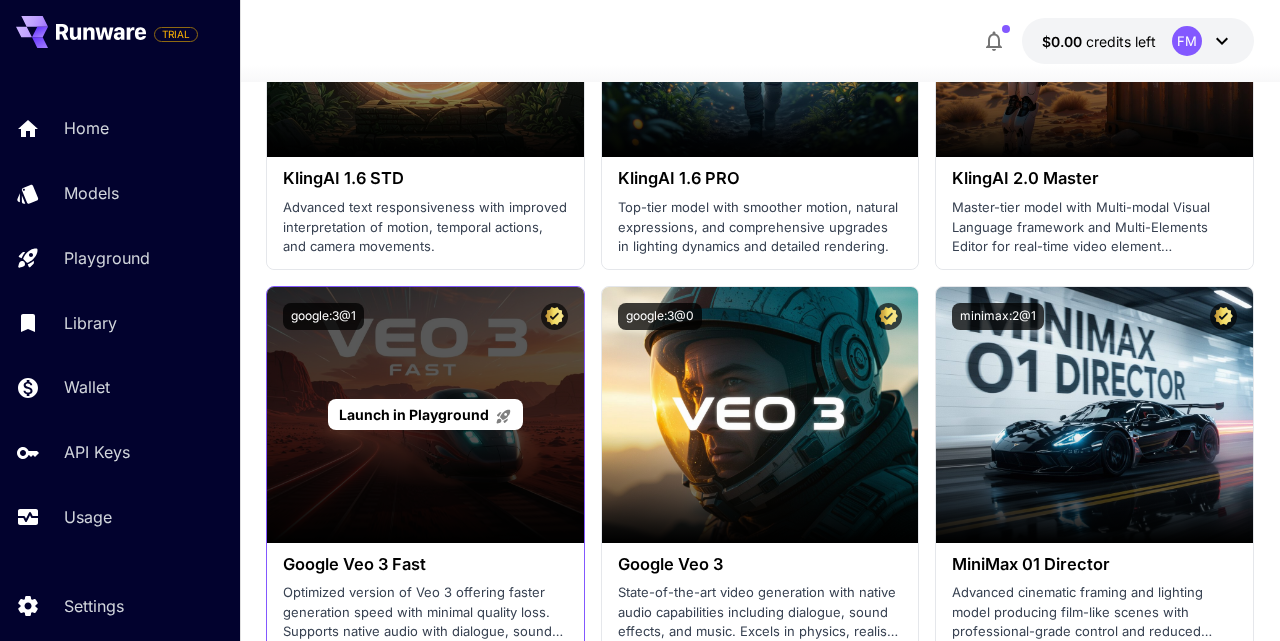 click on "Launch in Playground" at bounding box center [425, 415] 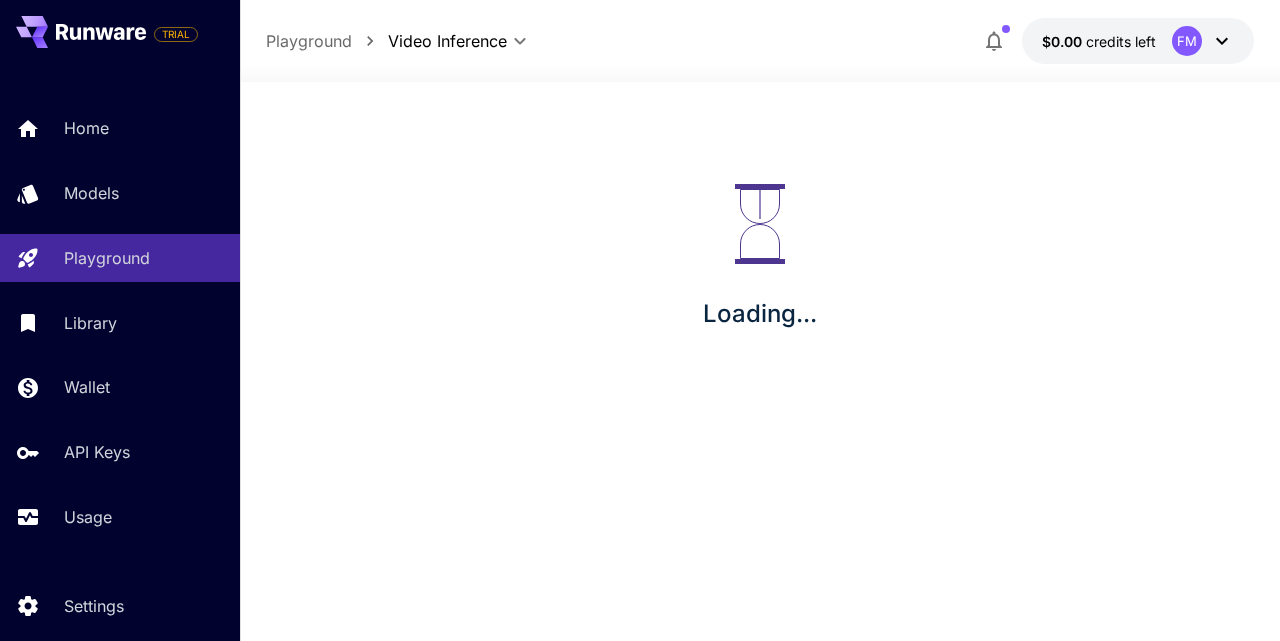 scroll, scrollTop: 0, scrollLeft: 0, axis: both 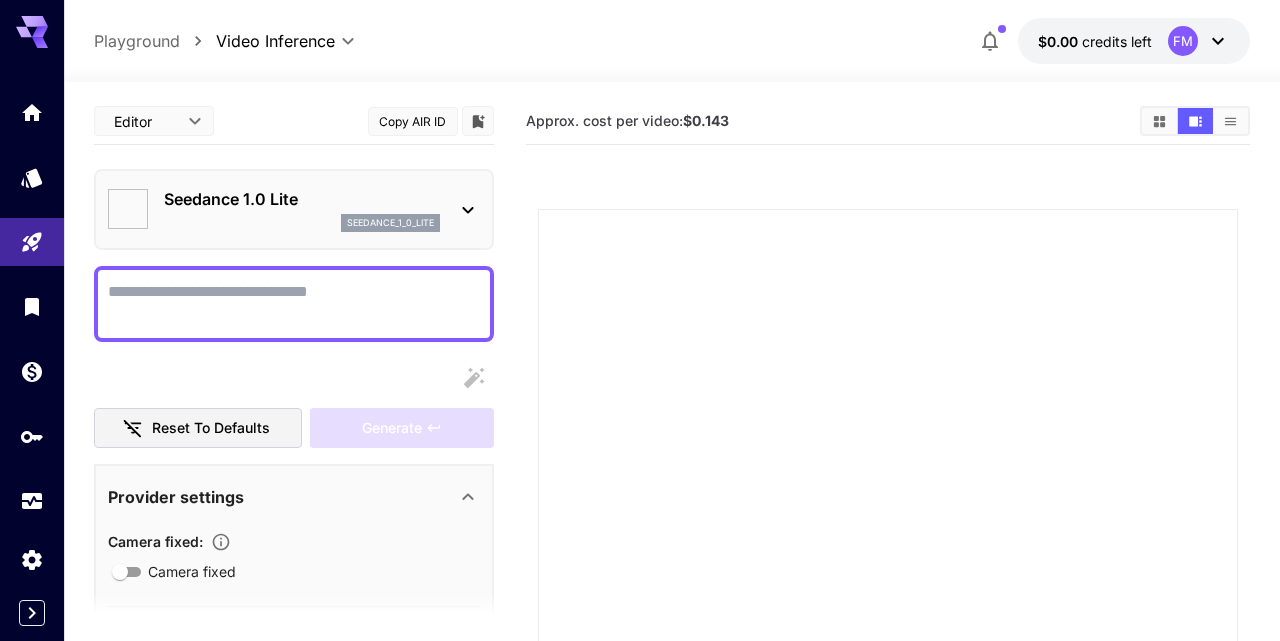 type on "**********" 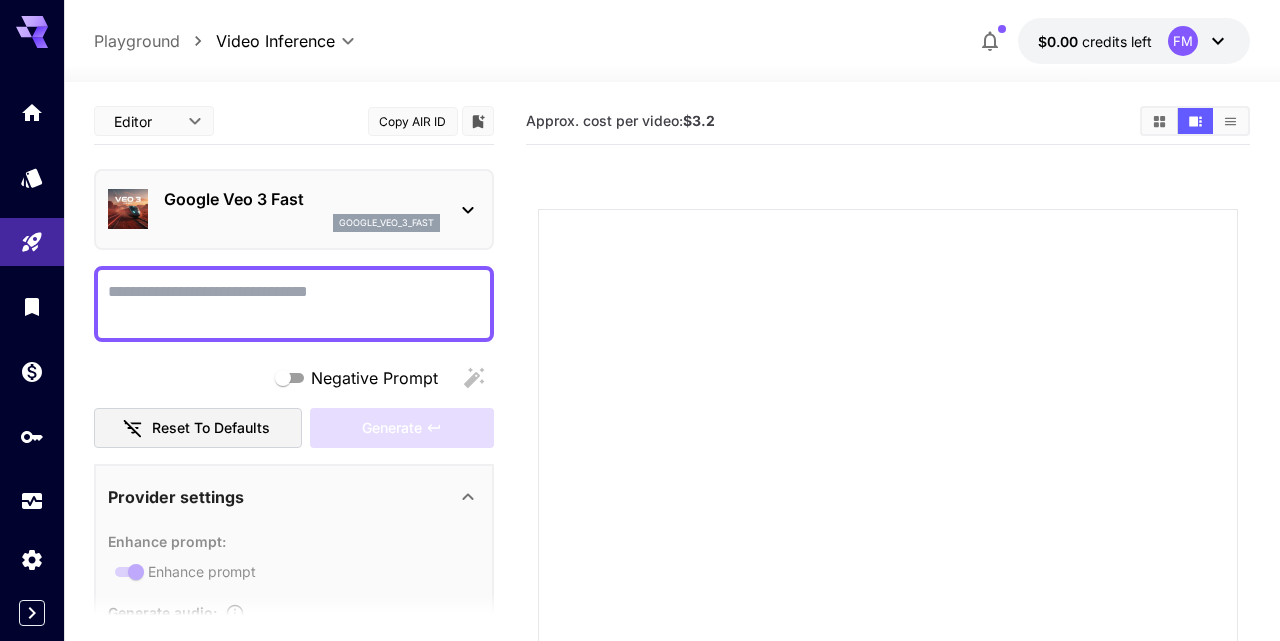 click on "Negative Prompt" at bounding box center [294, 304] 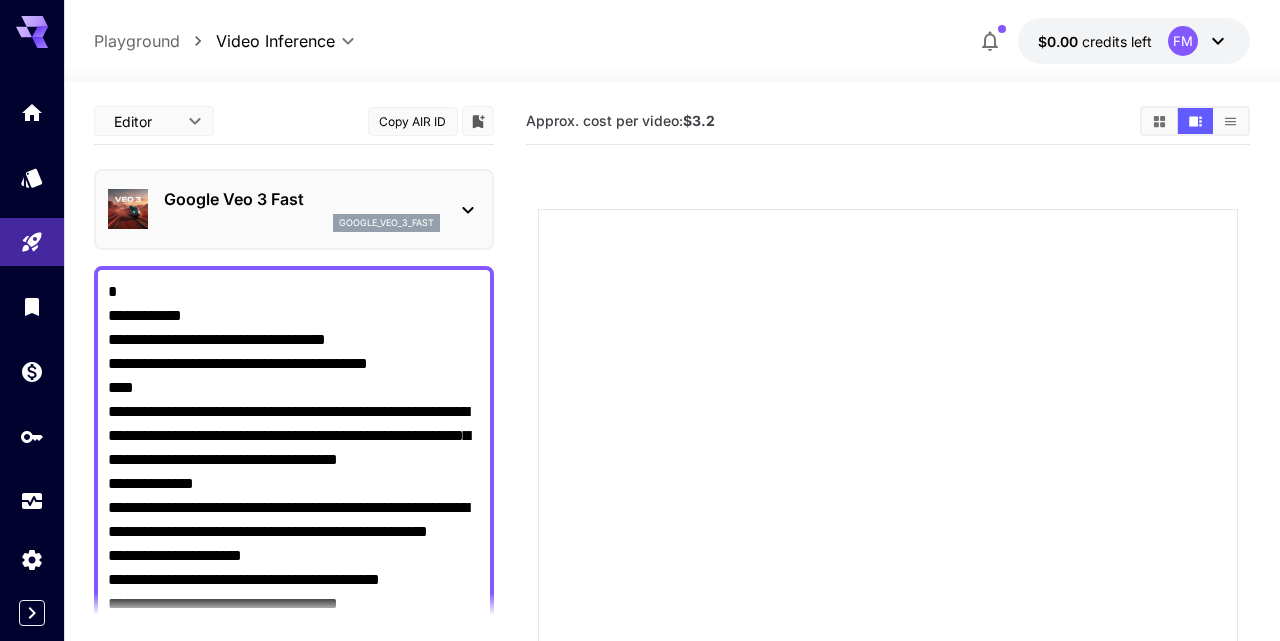 scroll, scrollTop: 0, scrollLeft: 0, axis: both 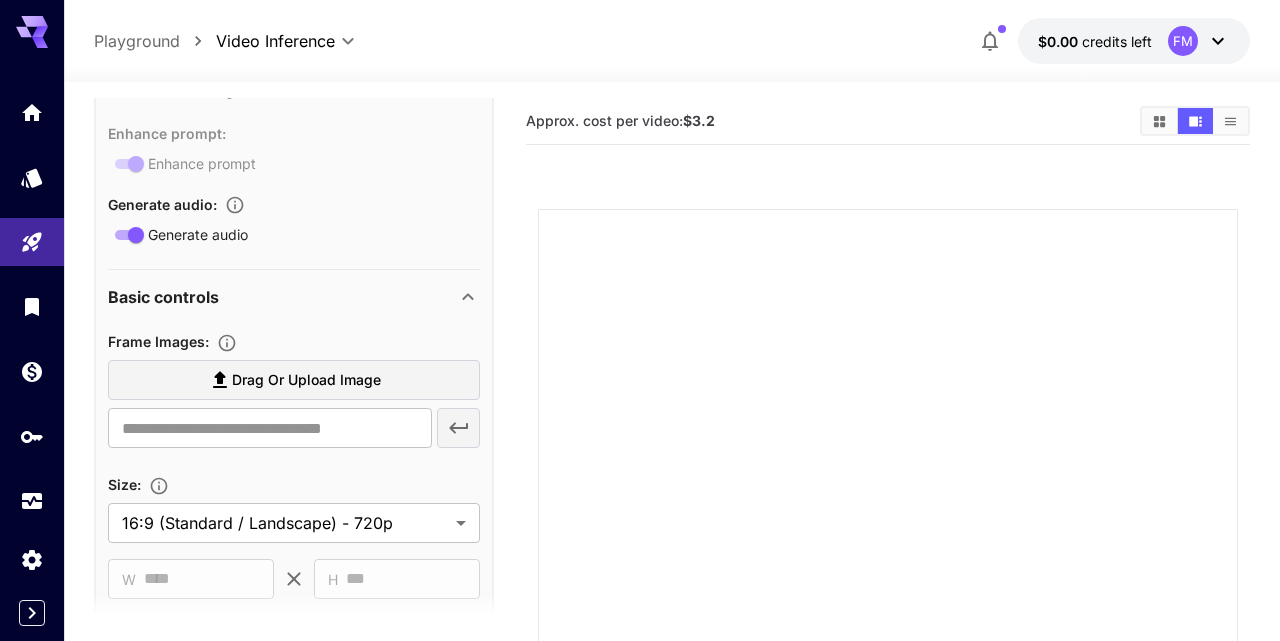 type on "**********" 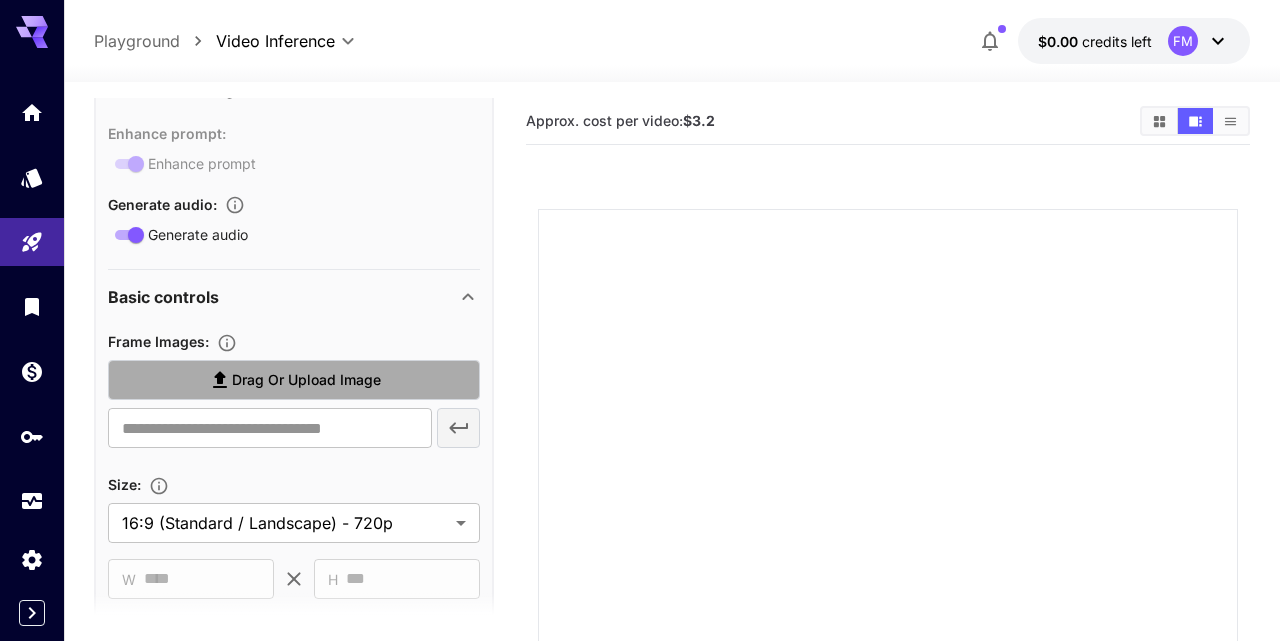 click on "Drag or upload image" at bounding box center [306, 380] 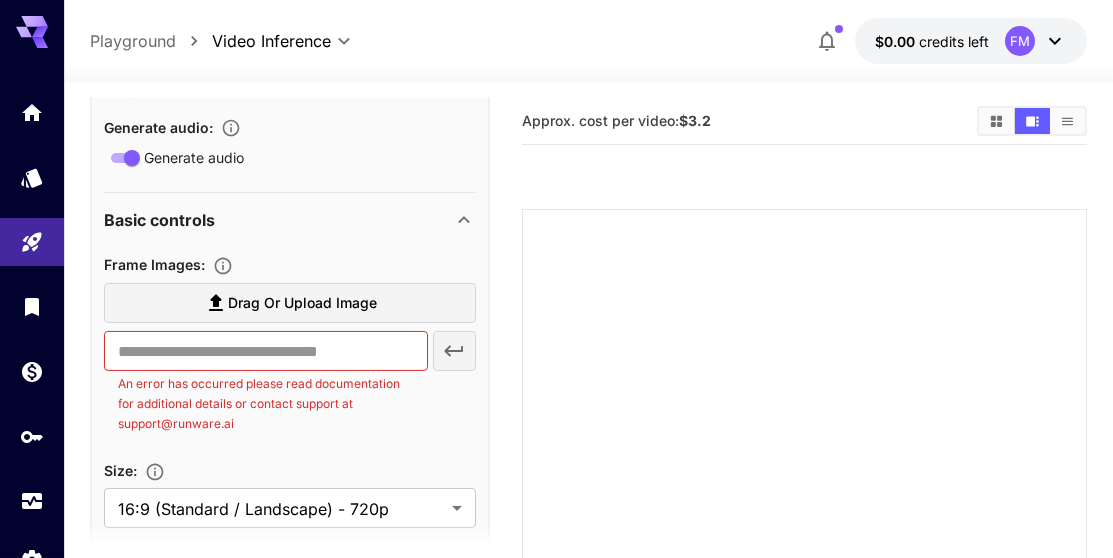 scroll, scrollTop: 1518, scrollLeft: 0, axis: vertical 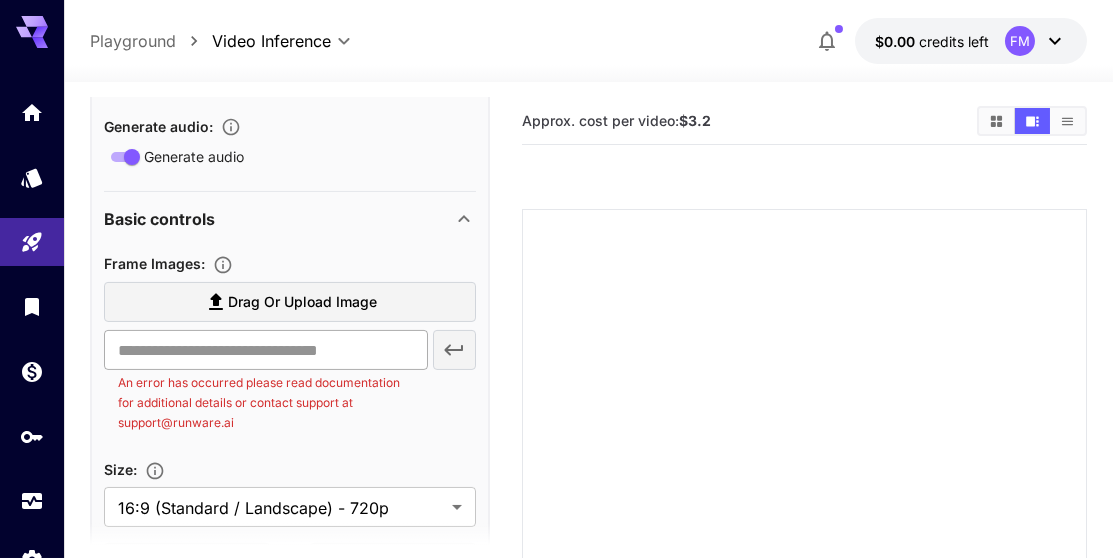 click at bounding box center (265, 350) 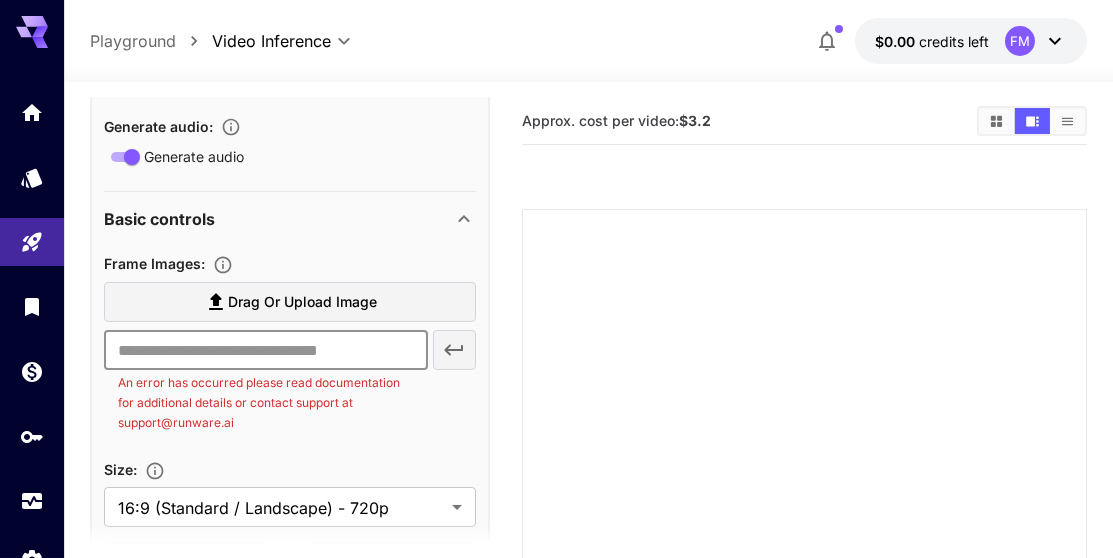 click on "Drag or upload image" at bounding box center (302, 302) 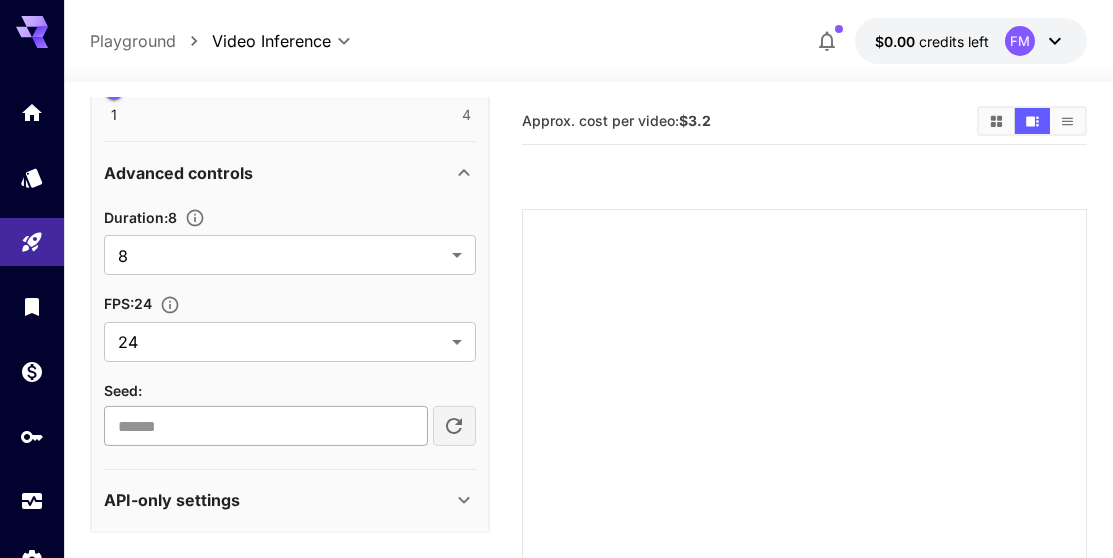 scroll, scrollTop: 2149, scrollLeft: 0, axis: vertical 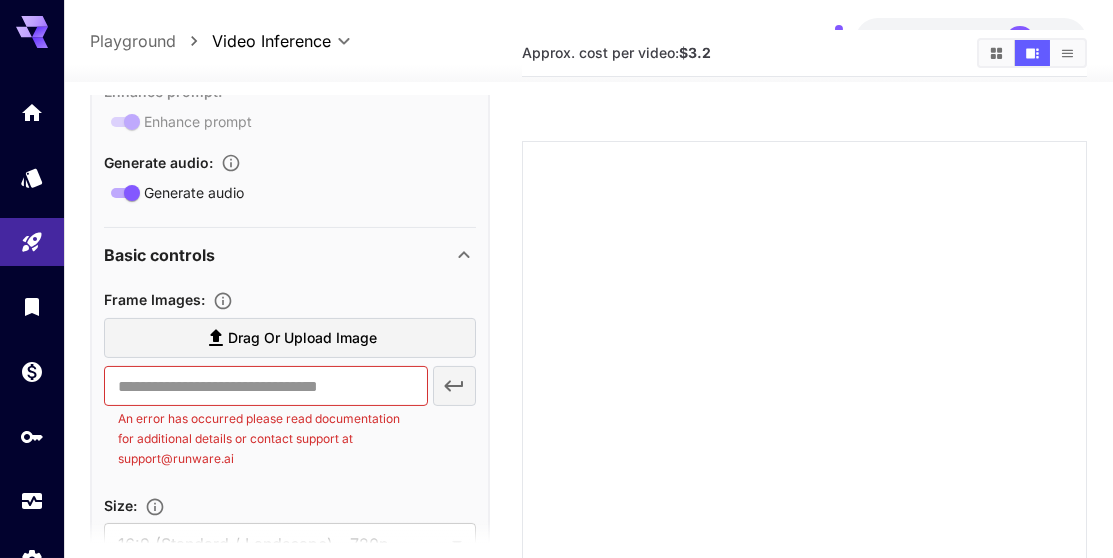 click on "​ An error has occurred please read documentation for additional details or contact support at support@example.com" at bounding box center (290, 417) 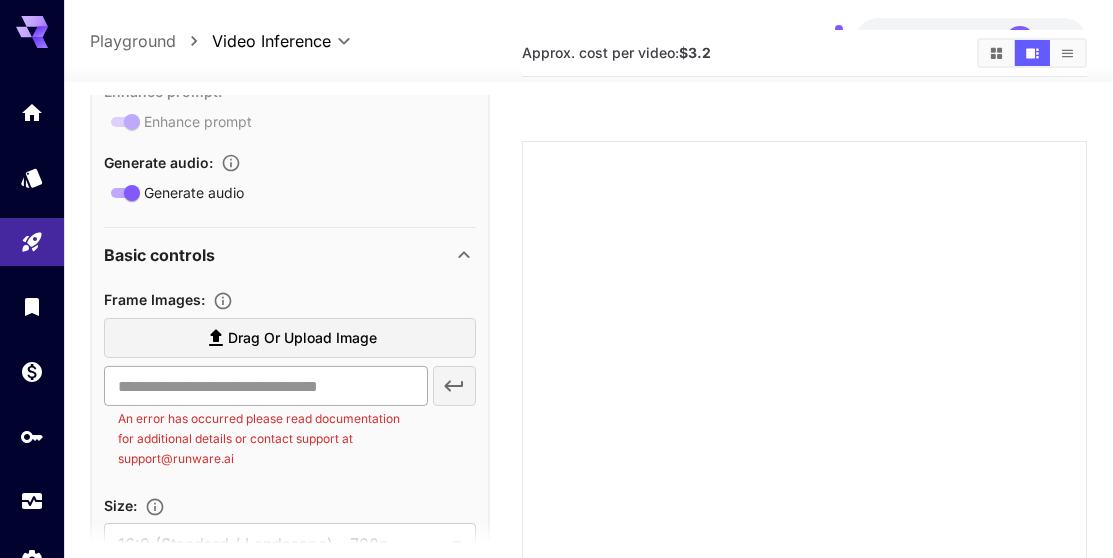click at bounding box center [265, 386] 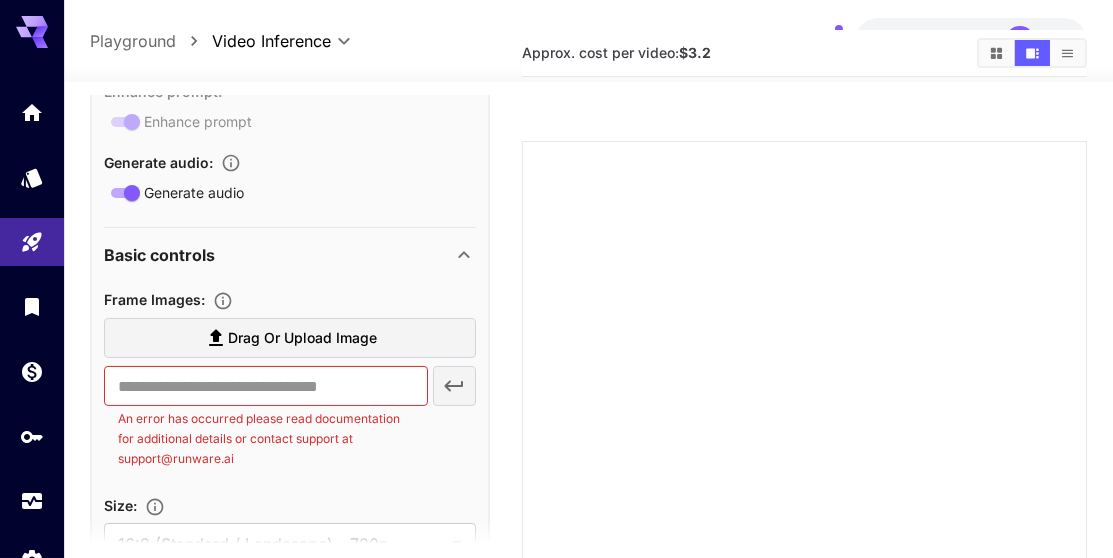 click on "**********" at bounding box center [588, 41] 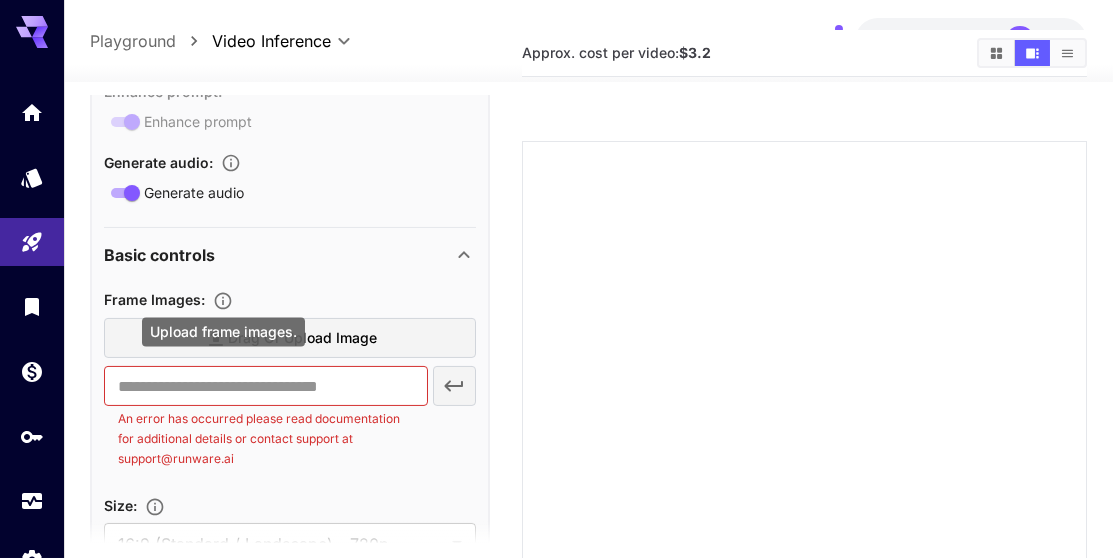 click 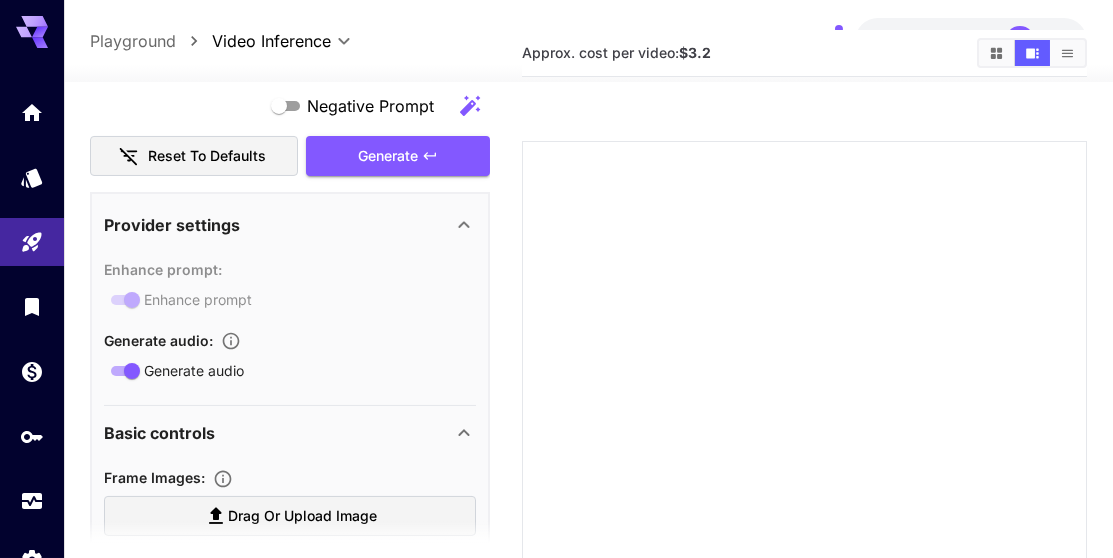 scroll, scrollTop: 1338, scrollLeft: 0, axis: vertical 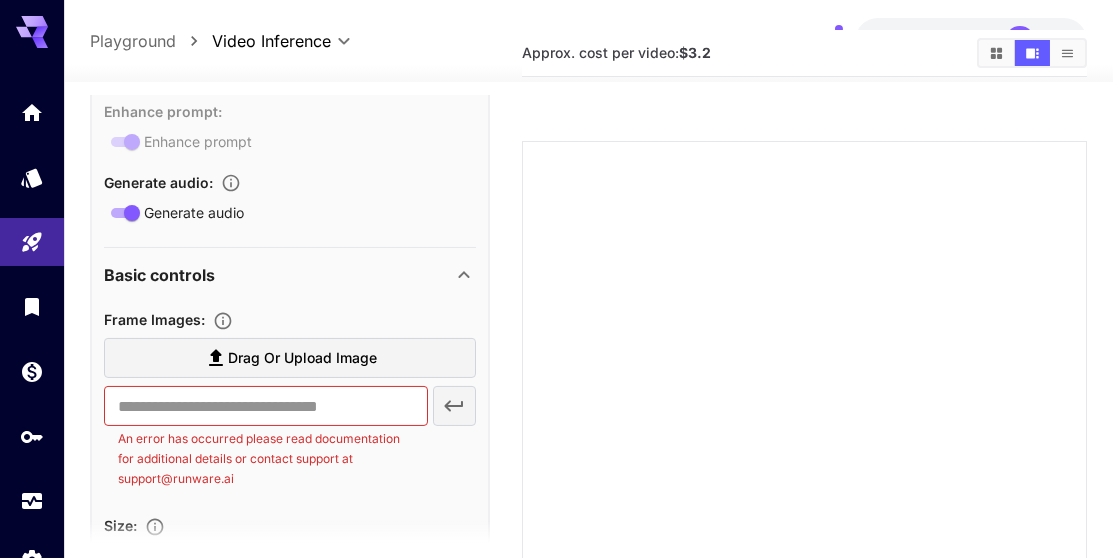 click on "An error has occurred please read documentation for additional details or contact support at support@runware.ai" at bounding box center (265, 459) 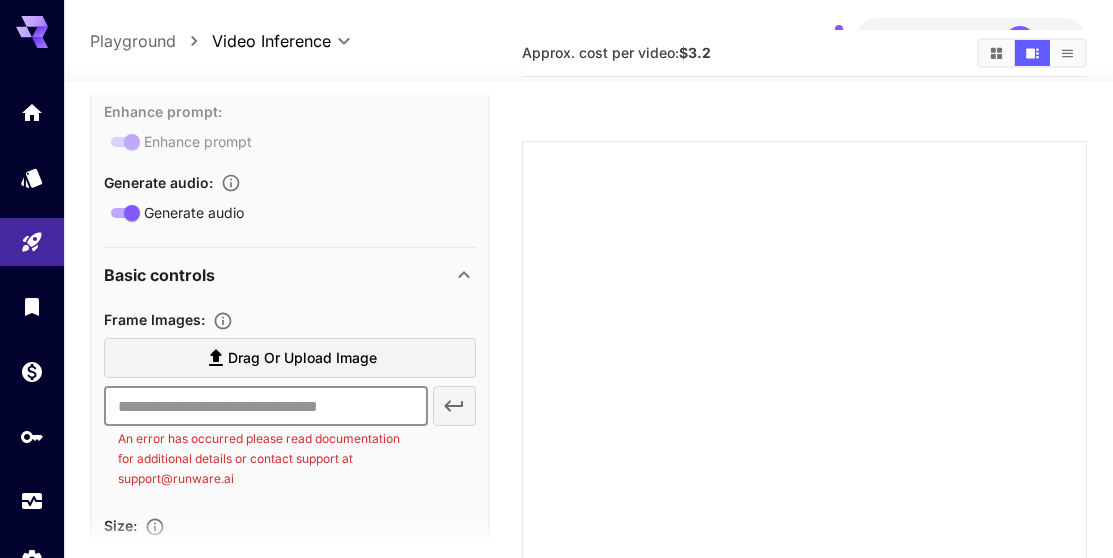 click at bounding box center [265, 406] 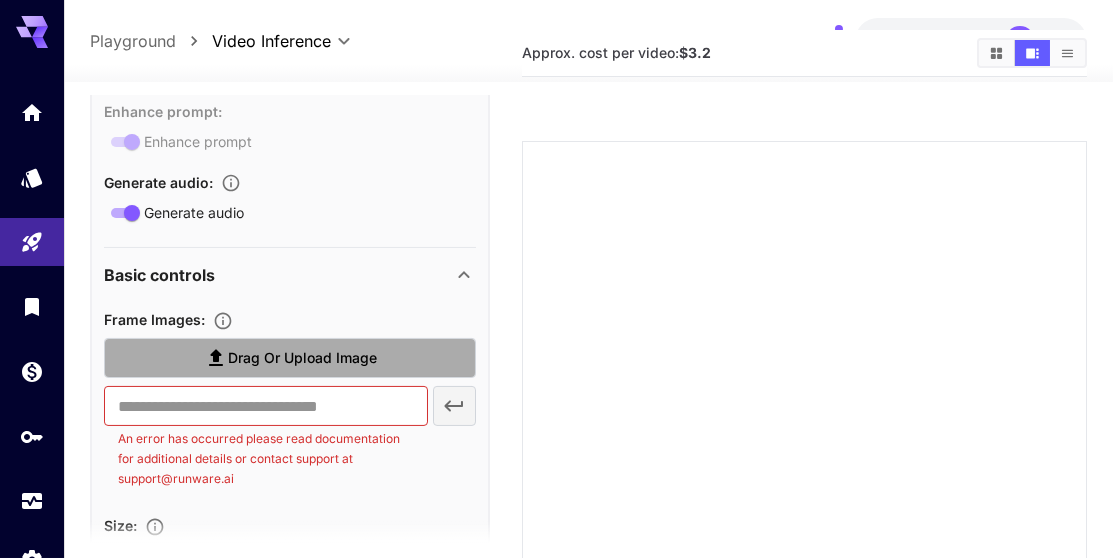 click on "Drag or upload image" at bounding box center (290, 358) 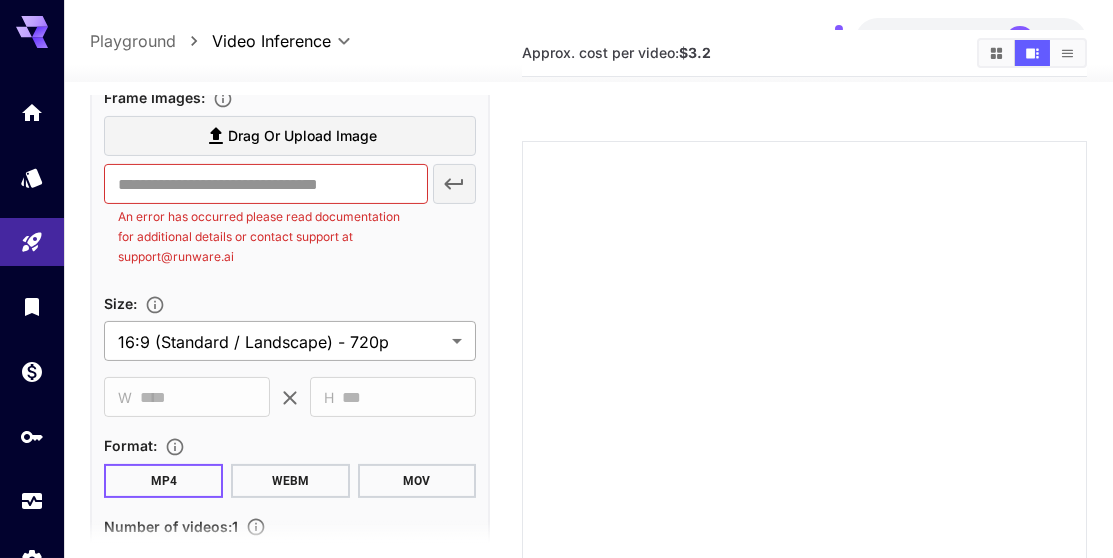 scroll, scrollTop: 1687, scrollLeft: 0, axis: vertical 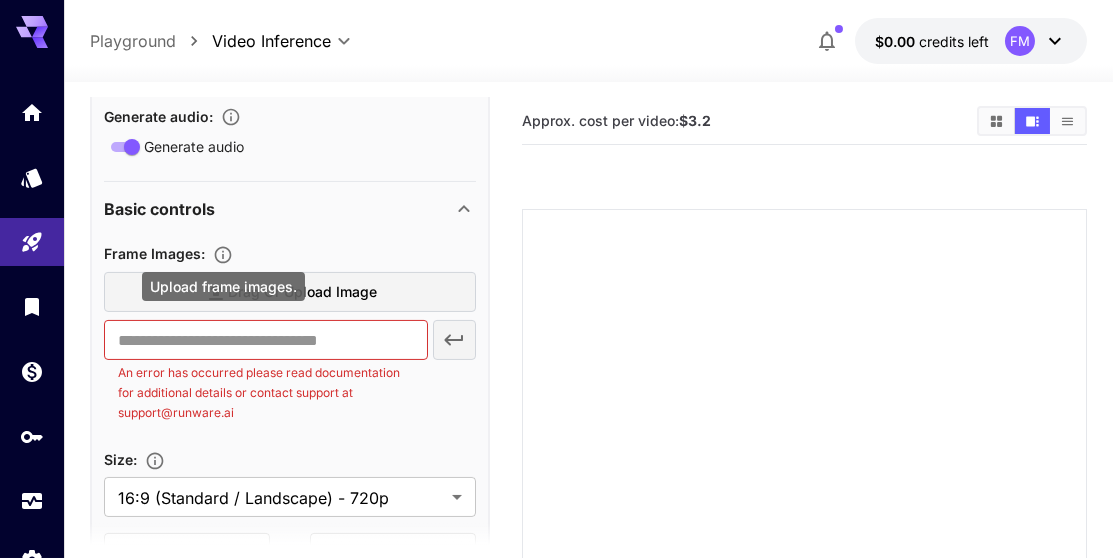 click 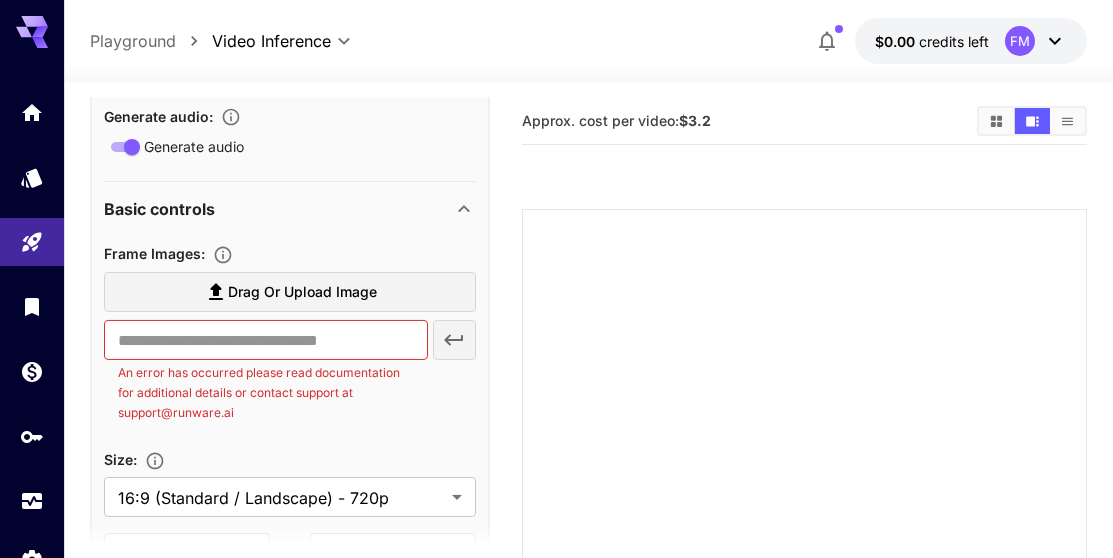 click on "An error has occurred please read documentation for additional details or contact support at support@runware.ai" at bounding box center (265, 393) 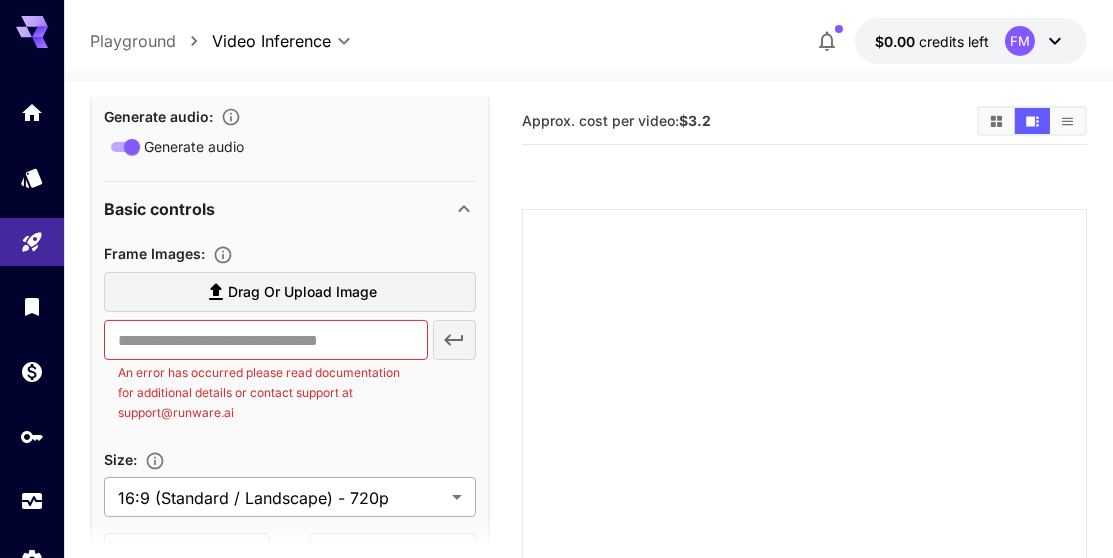 click on "**********" at bounding box center (556, 417) 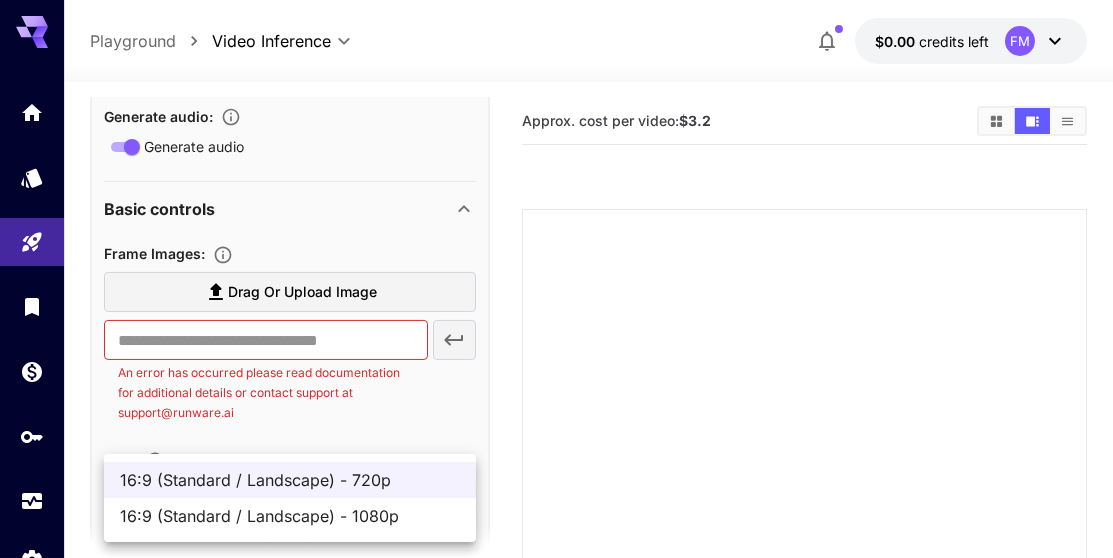 click at bounding box center (556, 279) 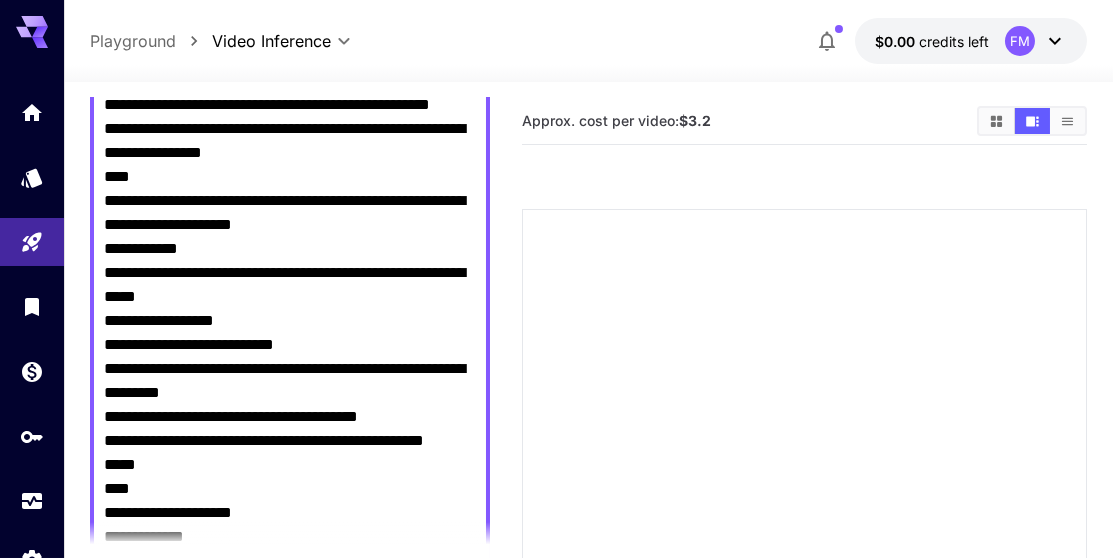 scroll, scrollTop: 813, scrollLeft: 0, axis: vertical 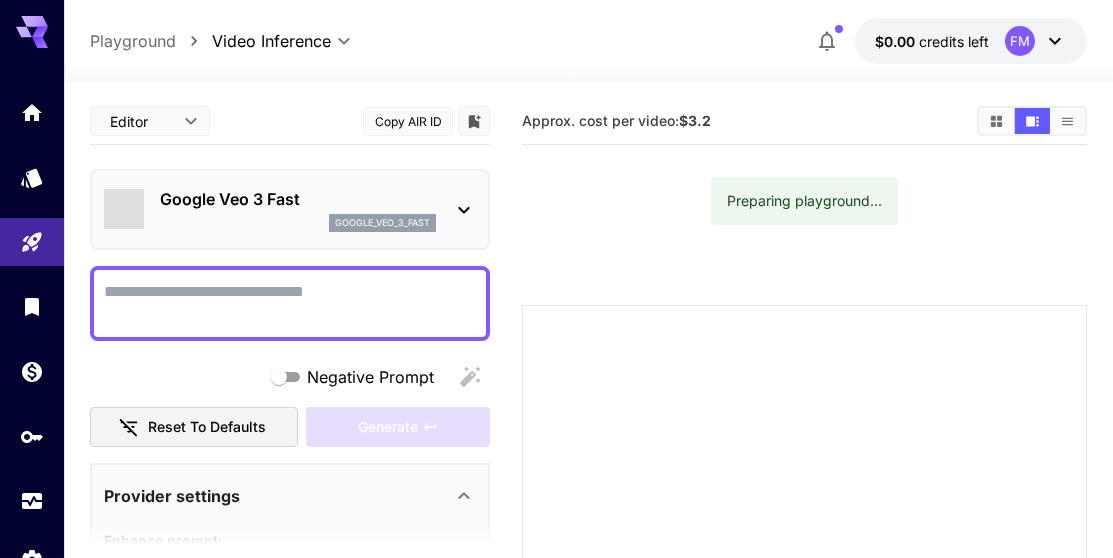 click on "Negative Prompt" at bounding box center (290, 303) 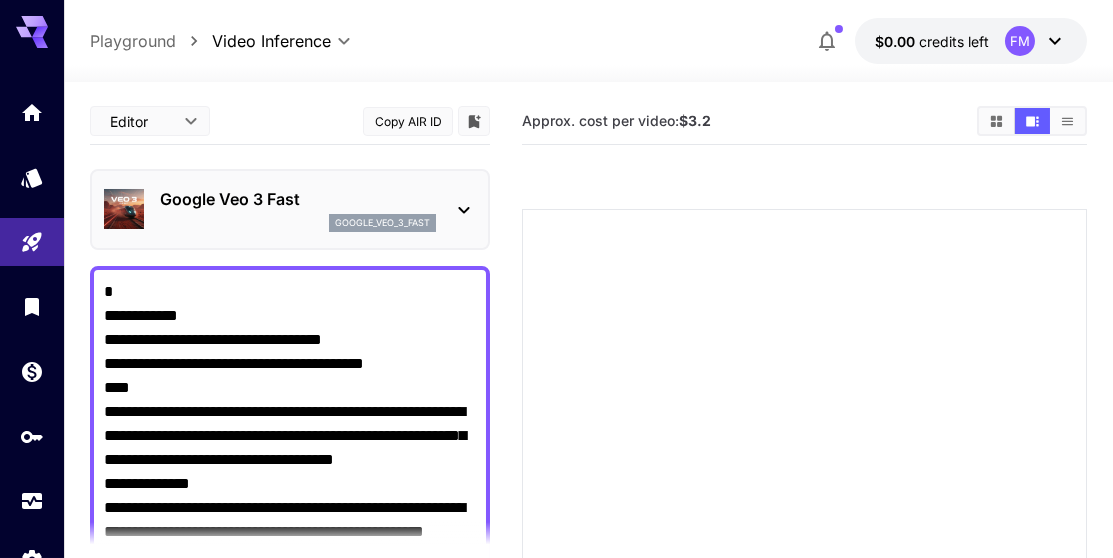 scroll, scrollTop: 0, scrollLeft: 0, axis: both 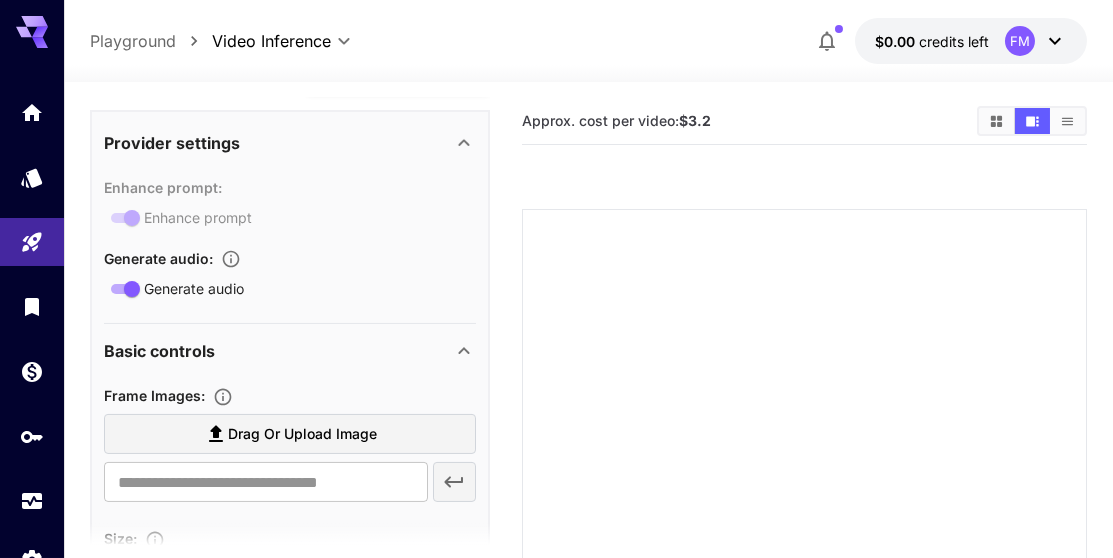 type on "**********" 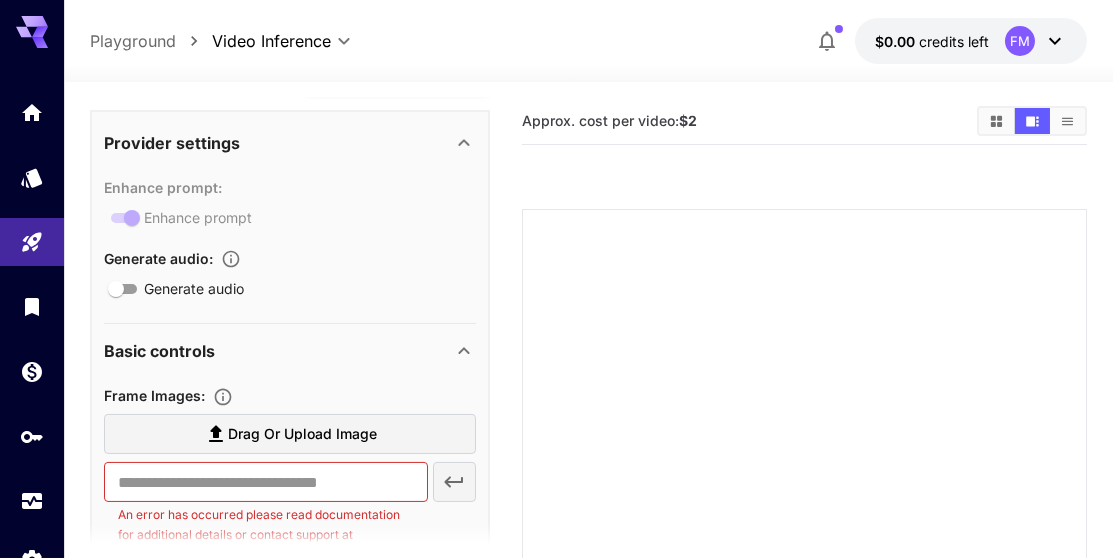 click 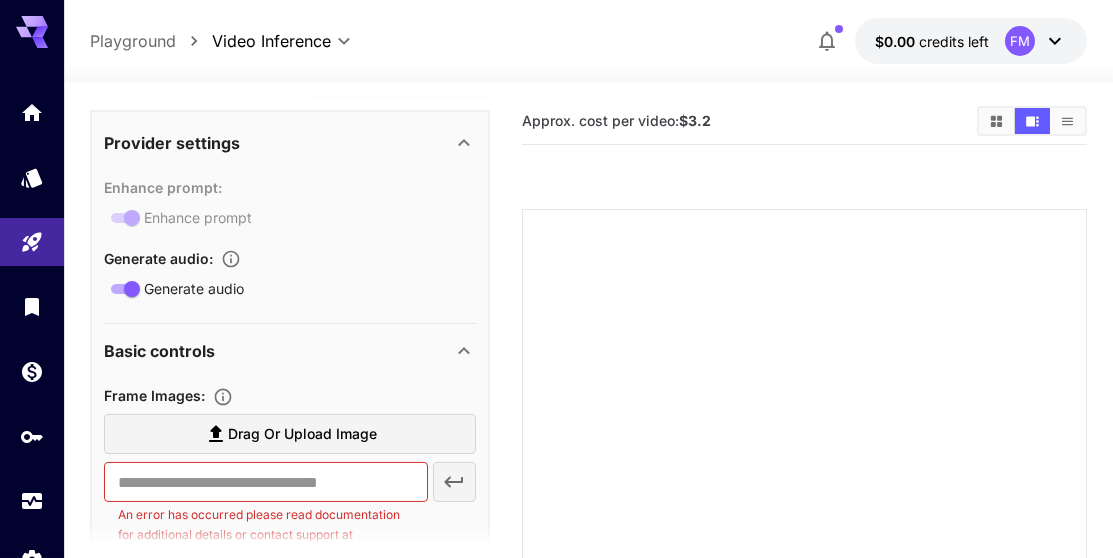 click on "Enhance prompt :  Enhance prompt" at bounding box center (290, 202) 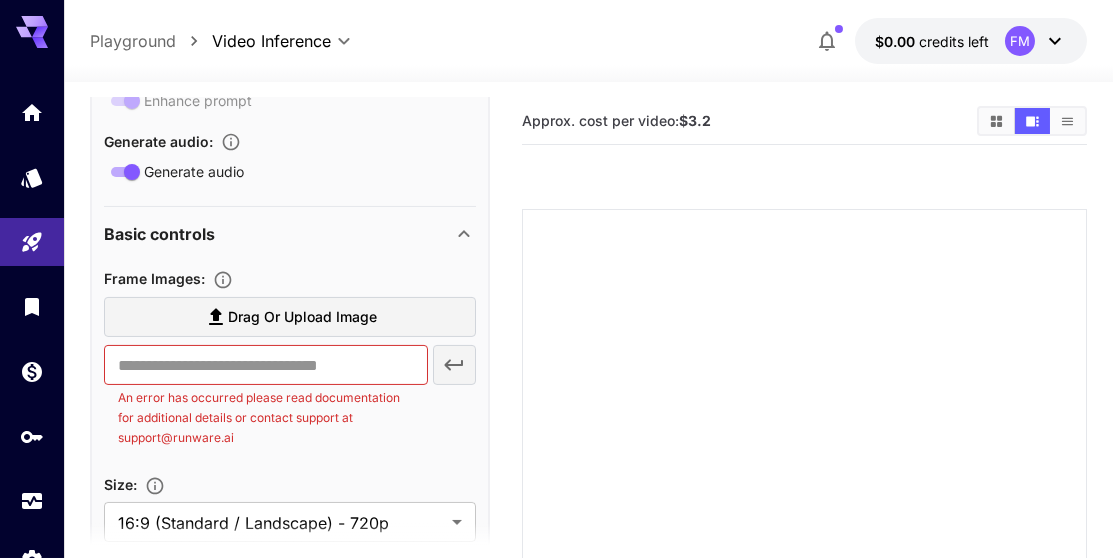 scroll, scrollTop: 1480, scrollLeft: 0, axis: vertical 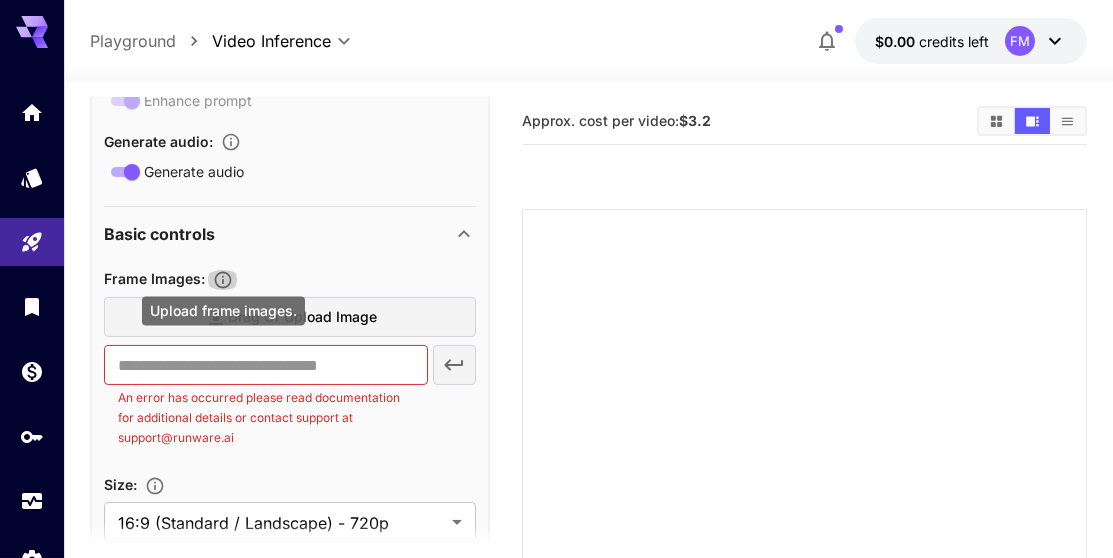 click 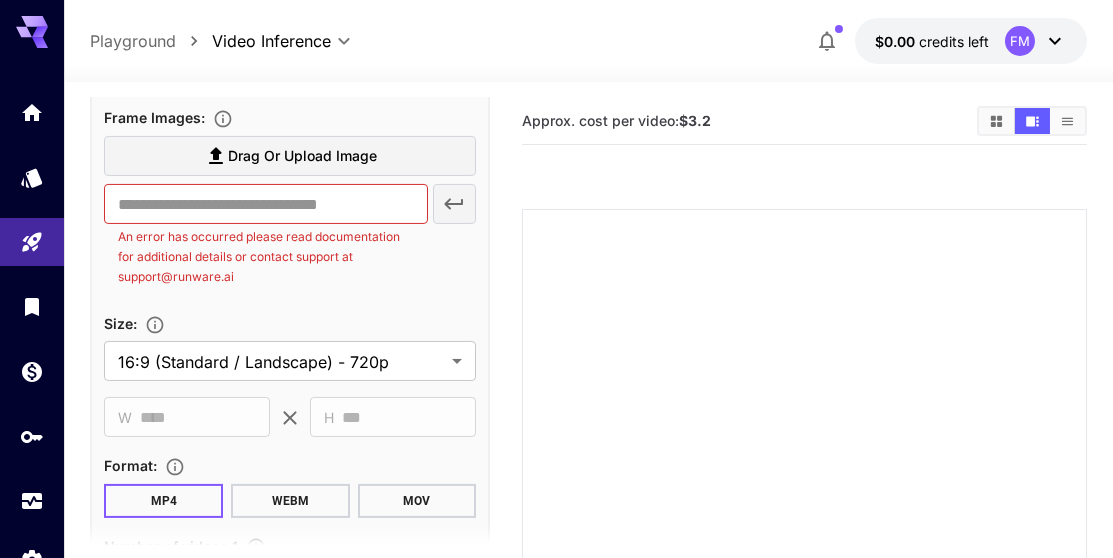 scroll, scrollTop: 1640, scrollLeft: 0, axis: vertical 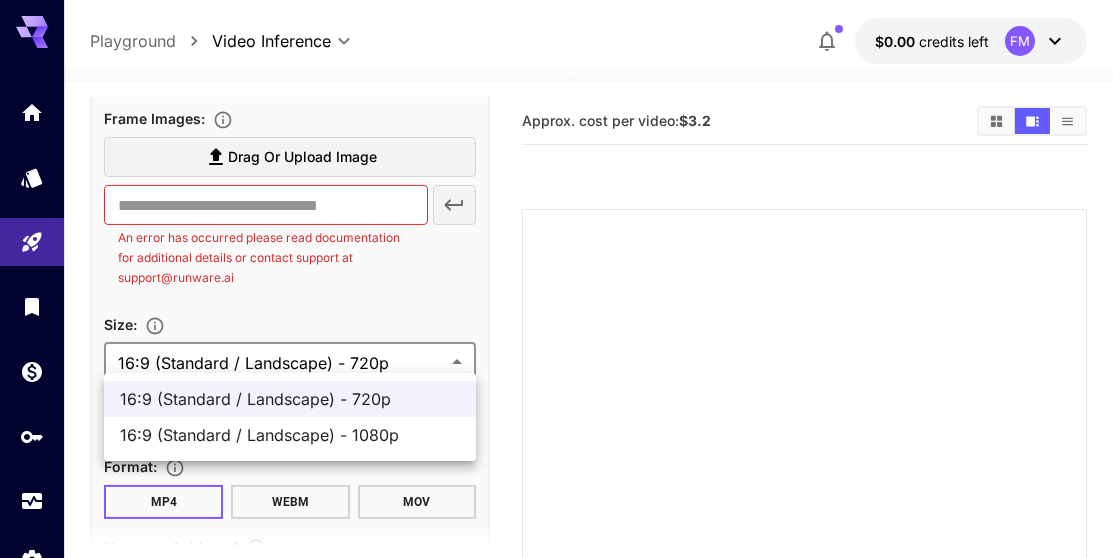 click on "**********" at bounding box center (556, 417) 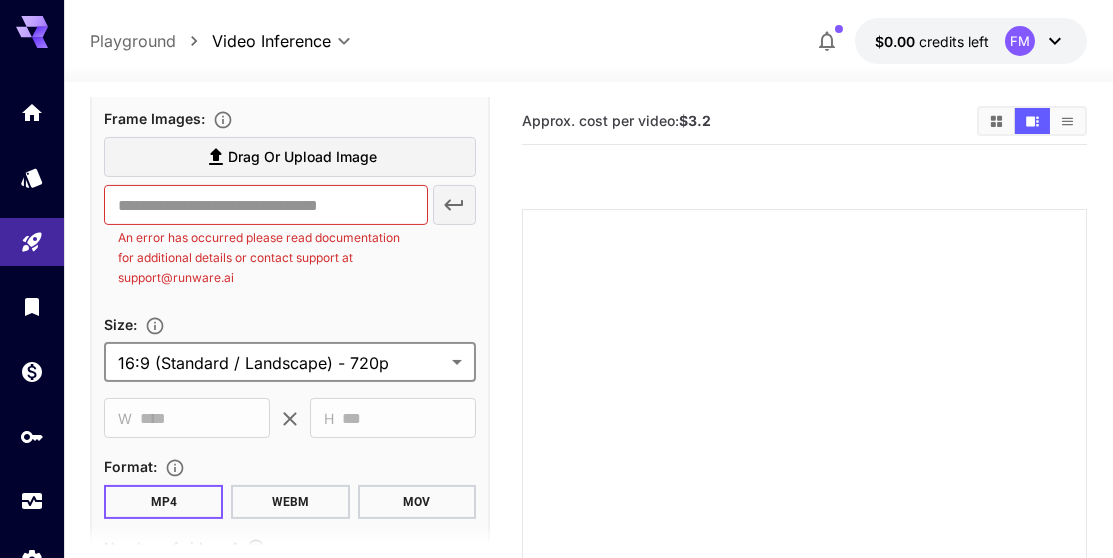click on "**********" at bounding box center [556, 417] 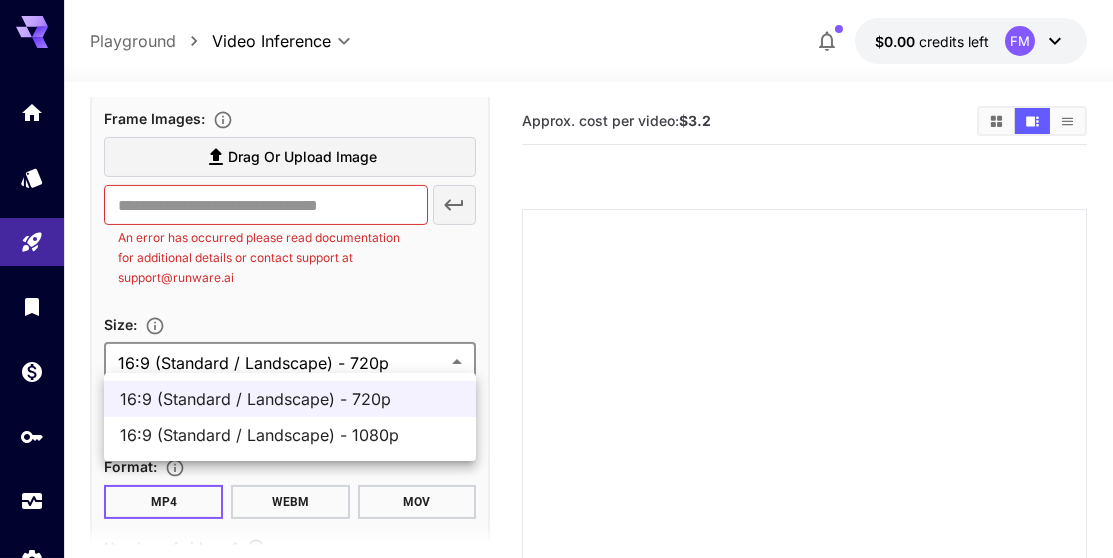 click at bounding box center (556, 279) 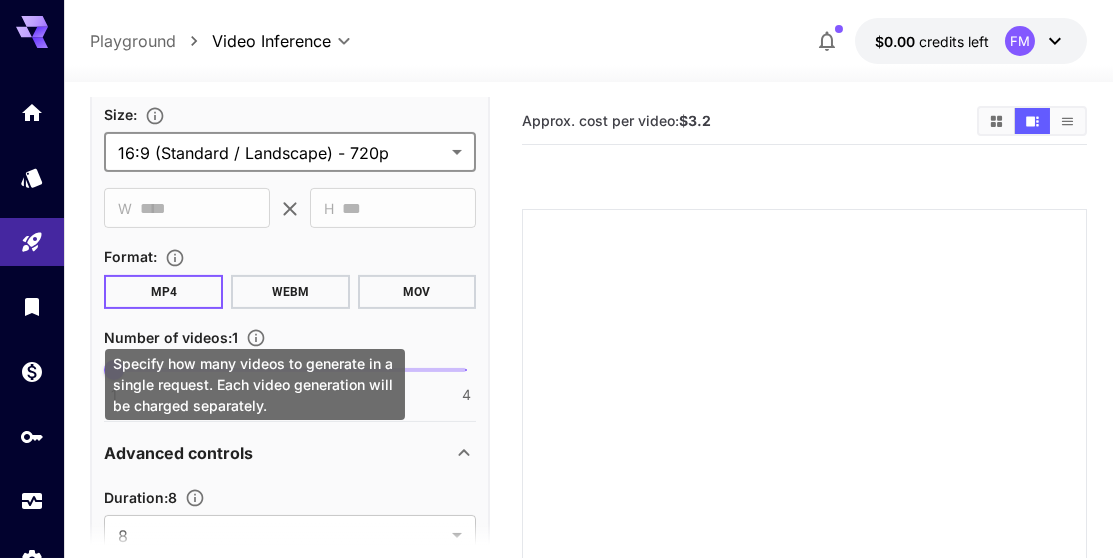 scroll, scrollTop: 1859, scrollLeft: 0, axis: vertical 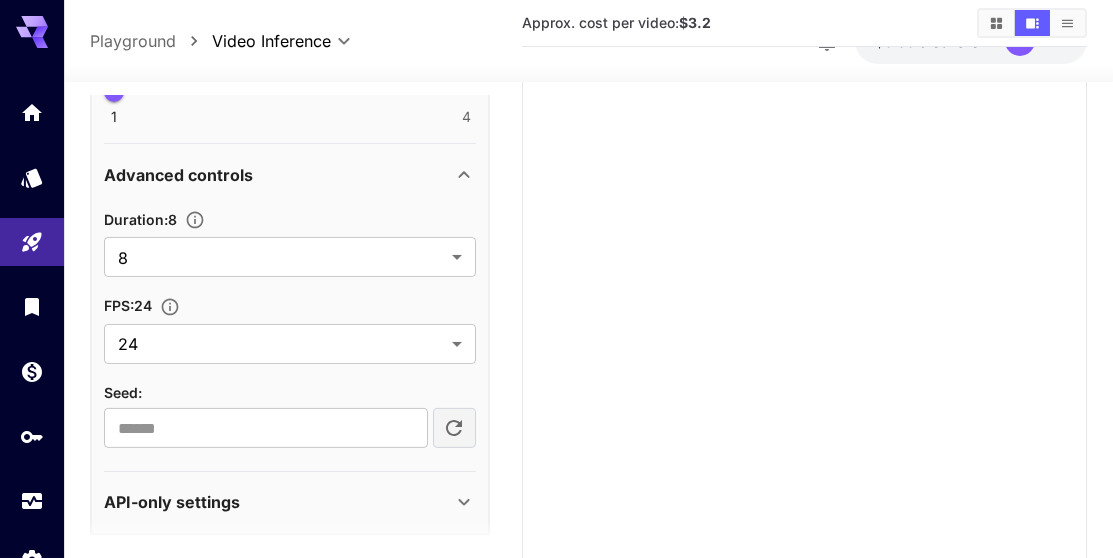 click on "API-only settings" at bounding box center [290, 502] 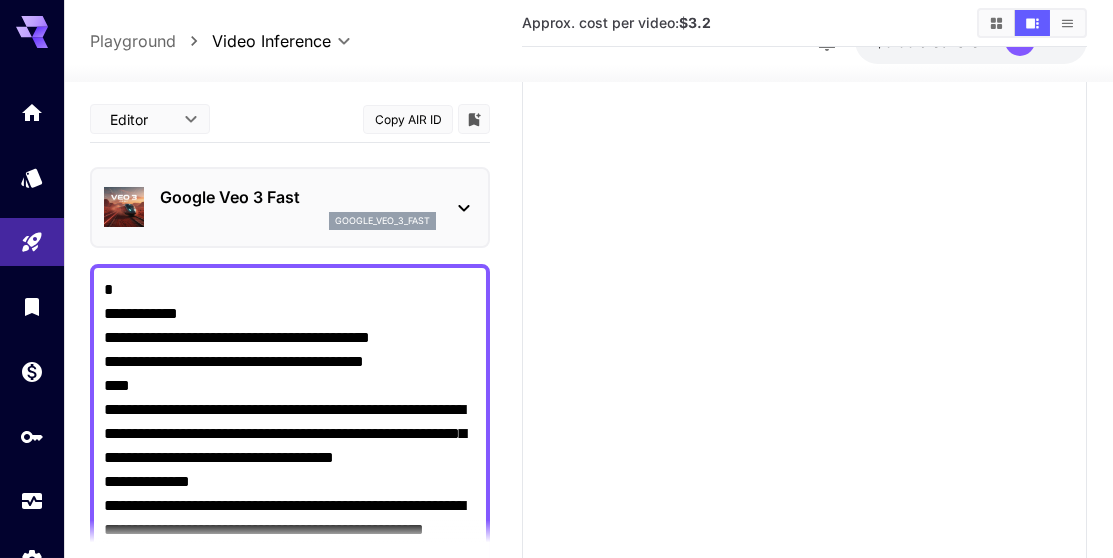 scroll, scrollTop: 0, scrollLeft: 0, axis: both 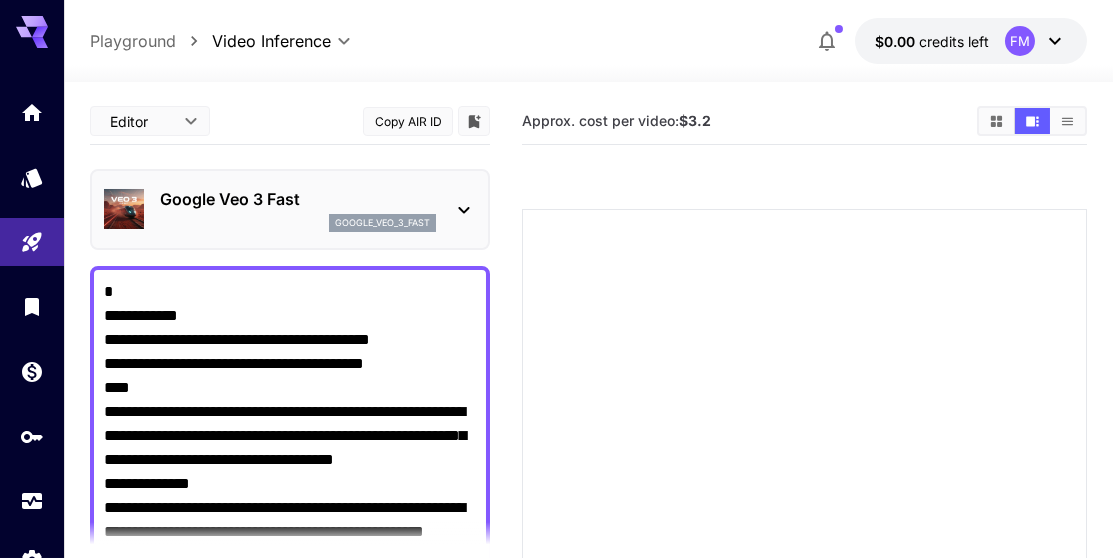 click on "**********" at bounding box center [556, 417] 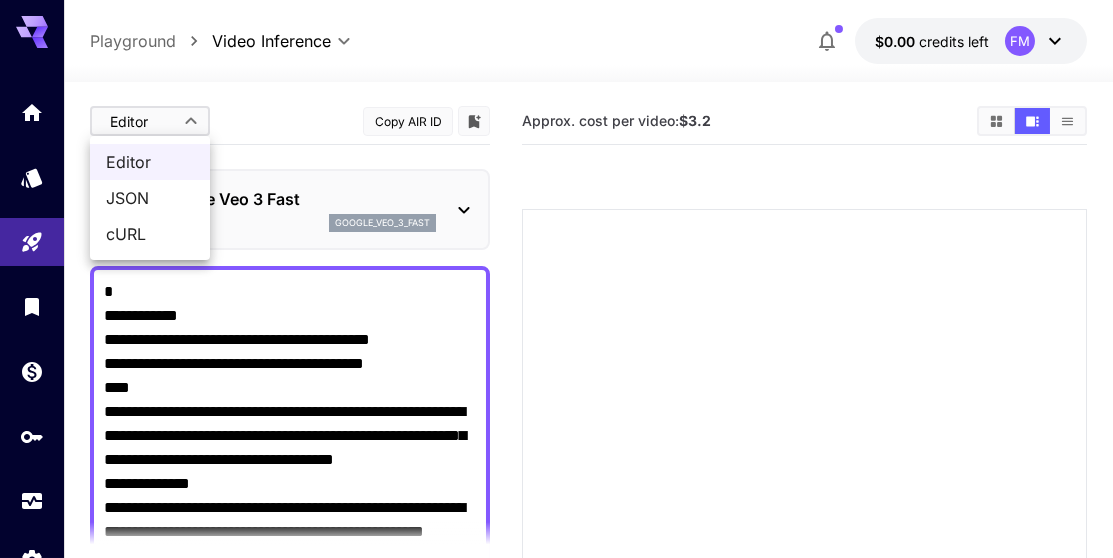 click at bounding box center (556, 279) 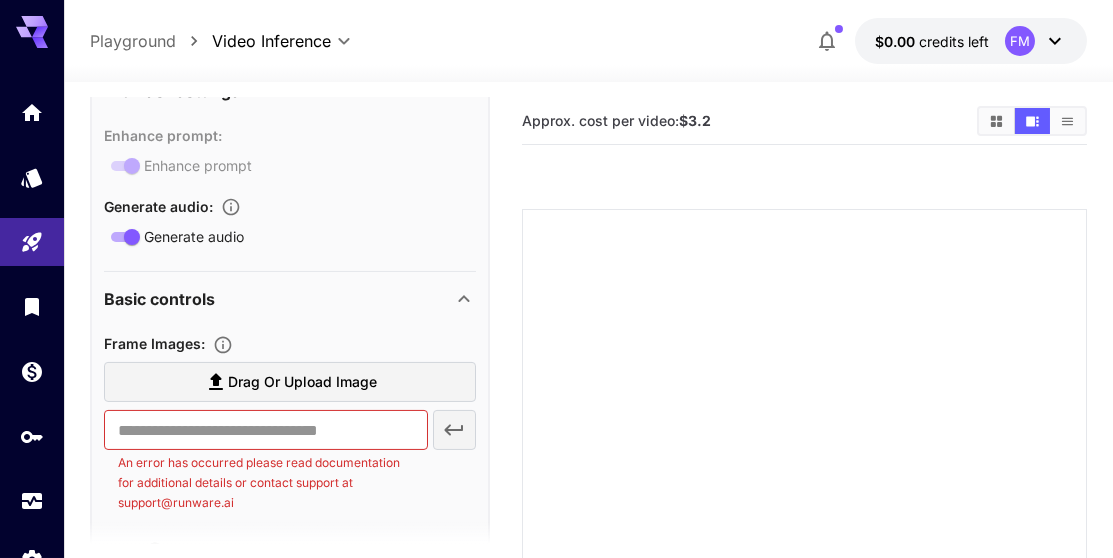 scroll, scrollTop: 1430, scrollLeft: 0, axis: vertical 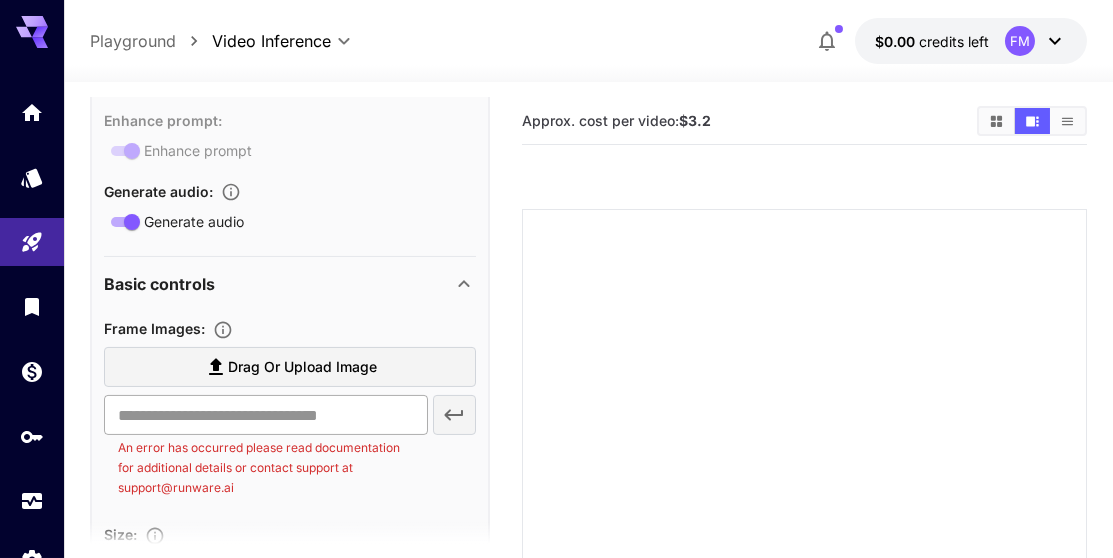click at bounding box center (265, 415) 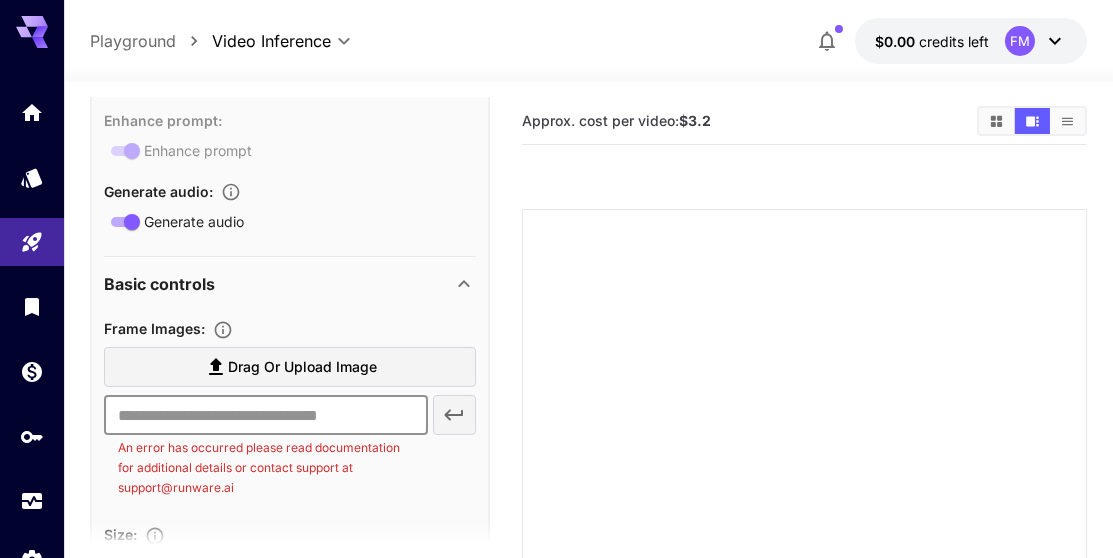 click on "​ An error has occurred please read documentation for additional details or contact support at support@example.com" at bounding box center [290, 446] 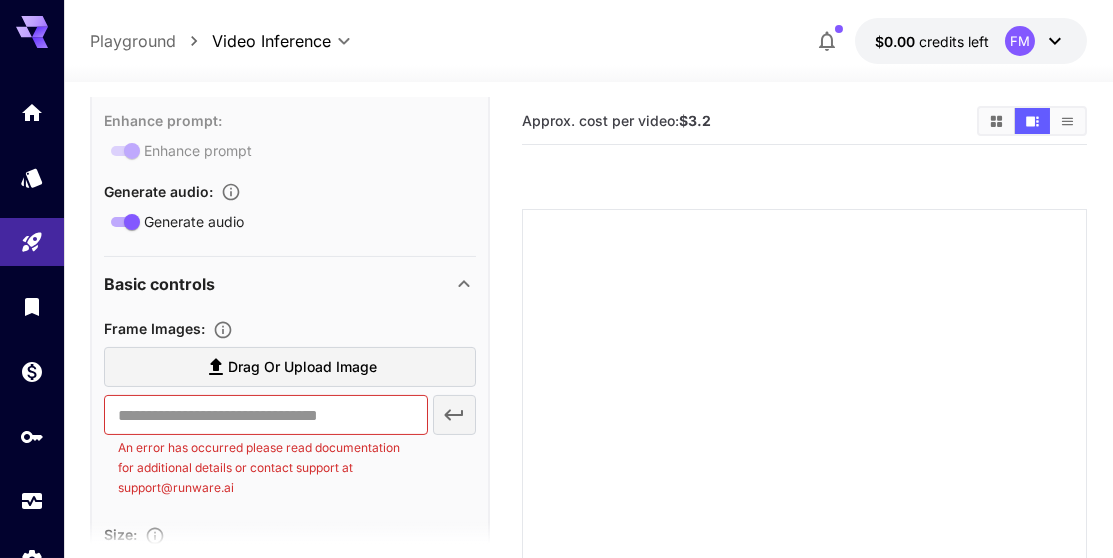click on "​ An error has occurred please read documentation for additional details or contact support at support@example.com" at bounding box center [290, 446] 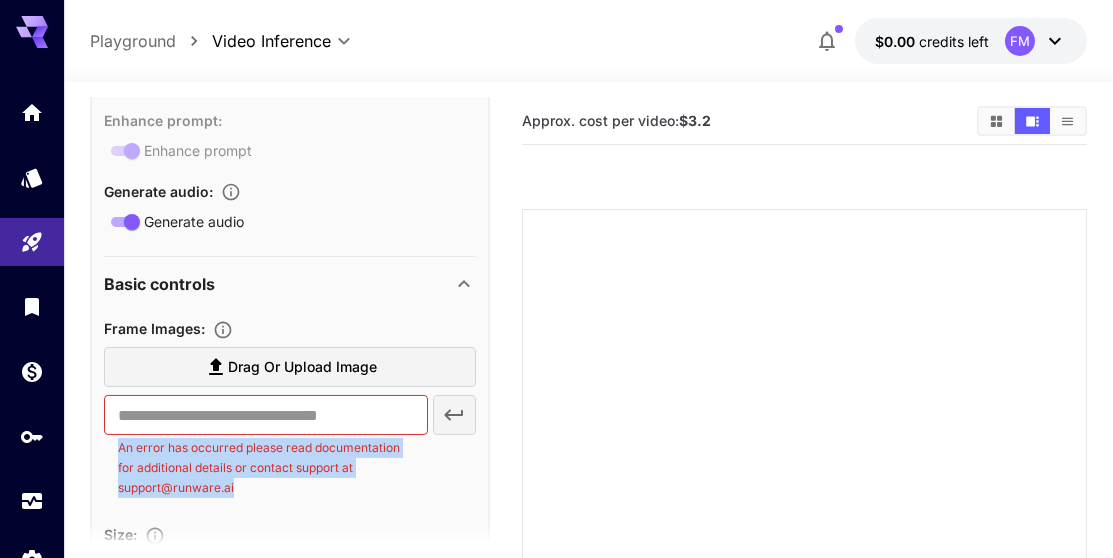 click on "​ An error has occurred please read documentation for additional details or contact support at support@example.com" at bounding box center [290, 446] 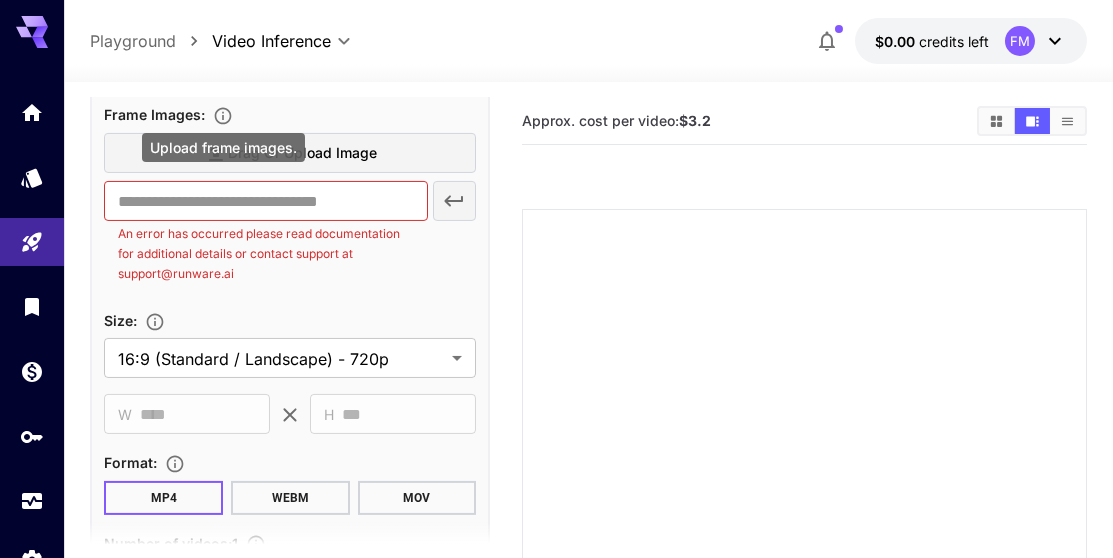 scroll, scrollTop: 1635, scrollLeft: 0, axis: vertical 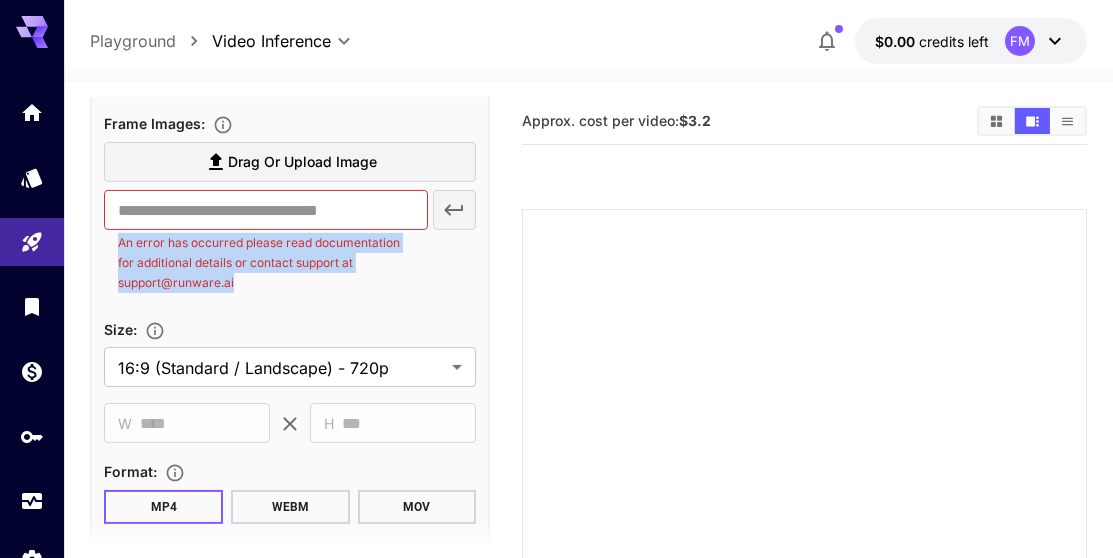 drag, startPoint x: 272, startPoint y: 280, endPoint x: 119, endPoint y: 240, distance: 158.14233 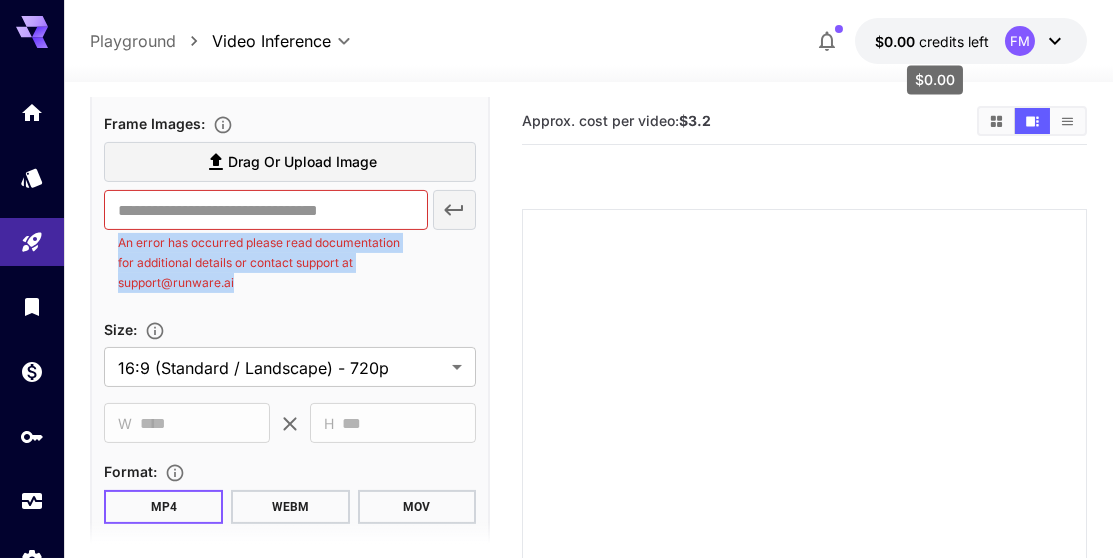 copy on "An error has occurred please read documentation for additional details or contact support at support@runware.ai" 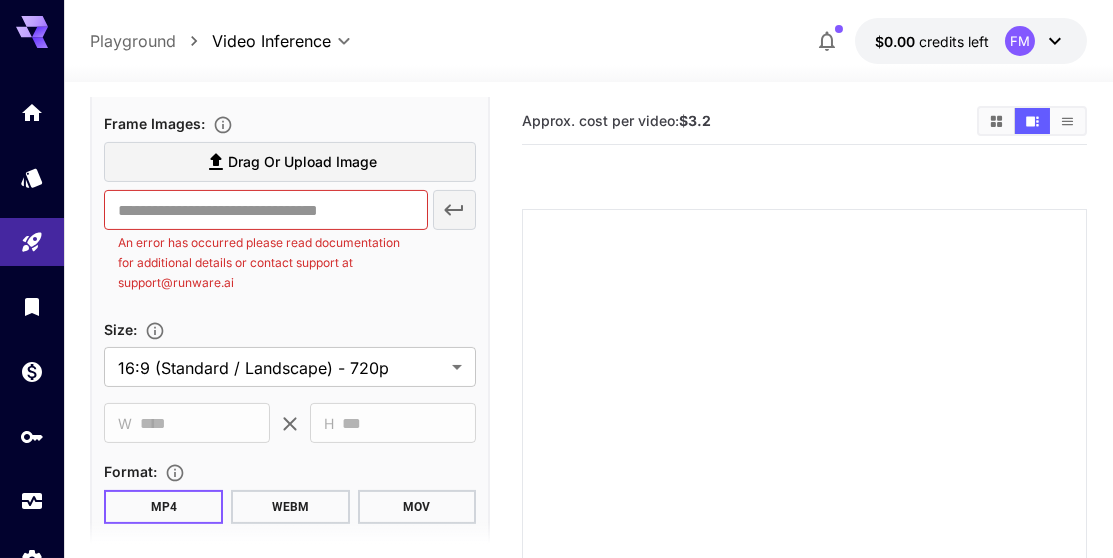 click on "Drag or upload image" at bounding box center (302, 162) 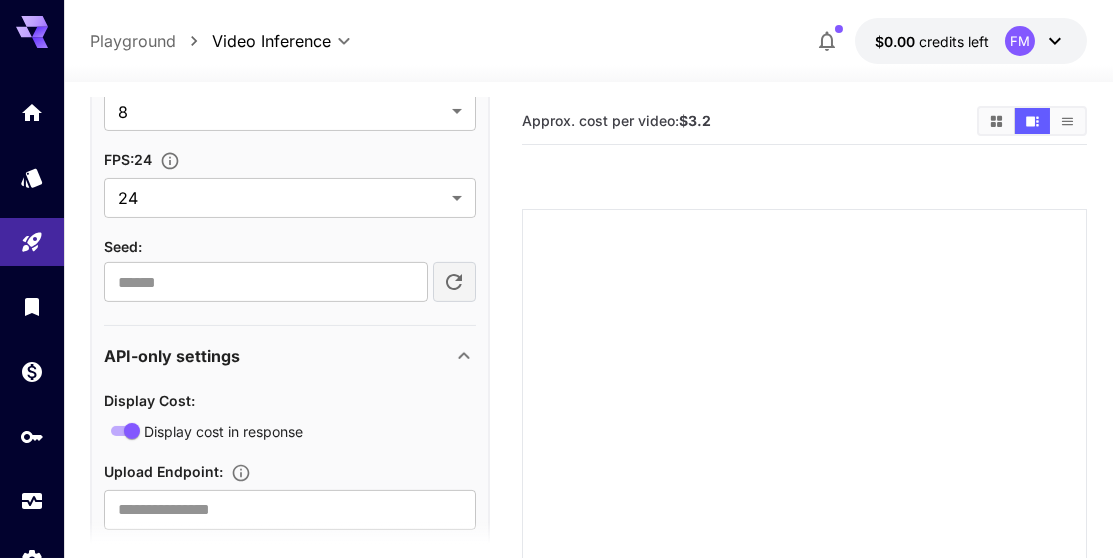 scroll, scrollTop: 1415, scrollLeft: 0, axis: vertical 